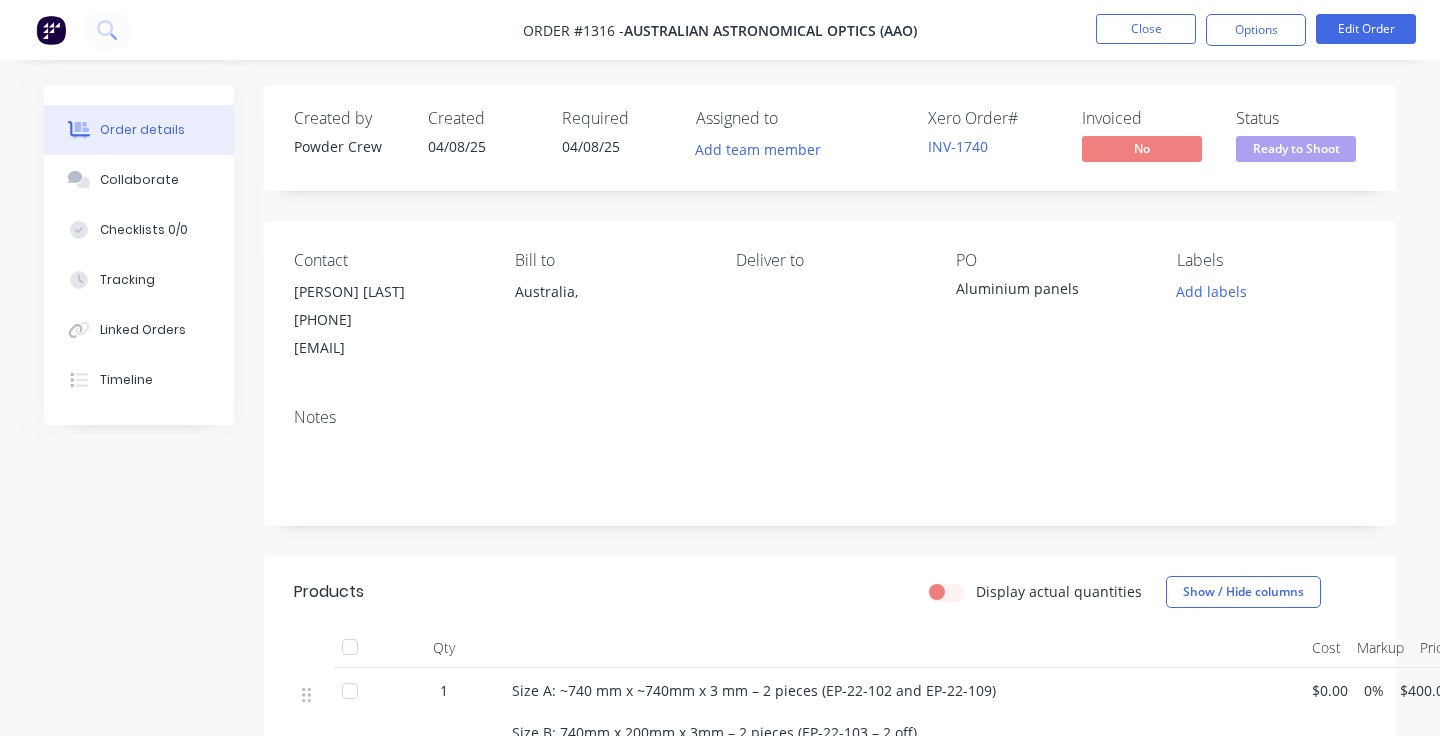 scroll, scrollTop: 0, scrollLeft: 0, axis: both 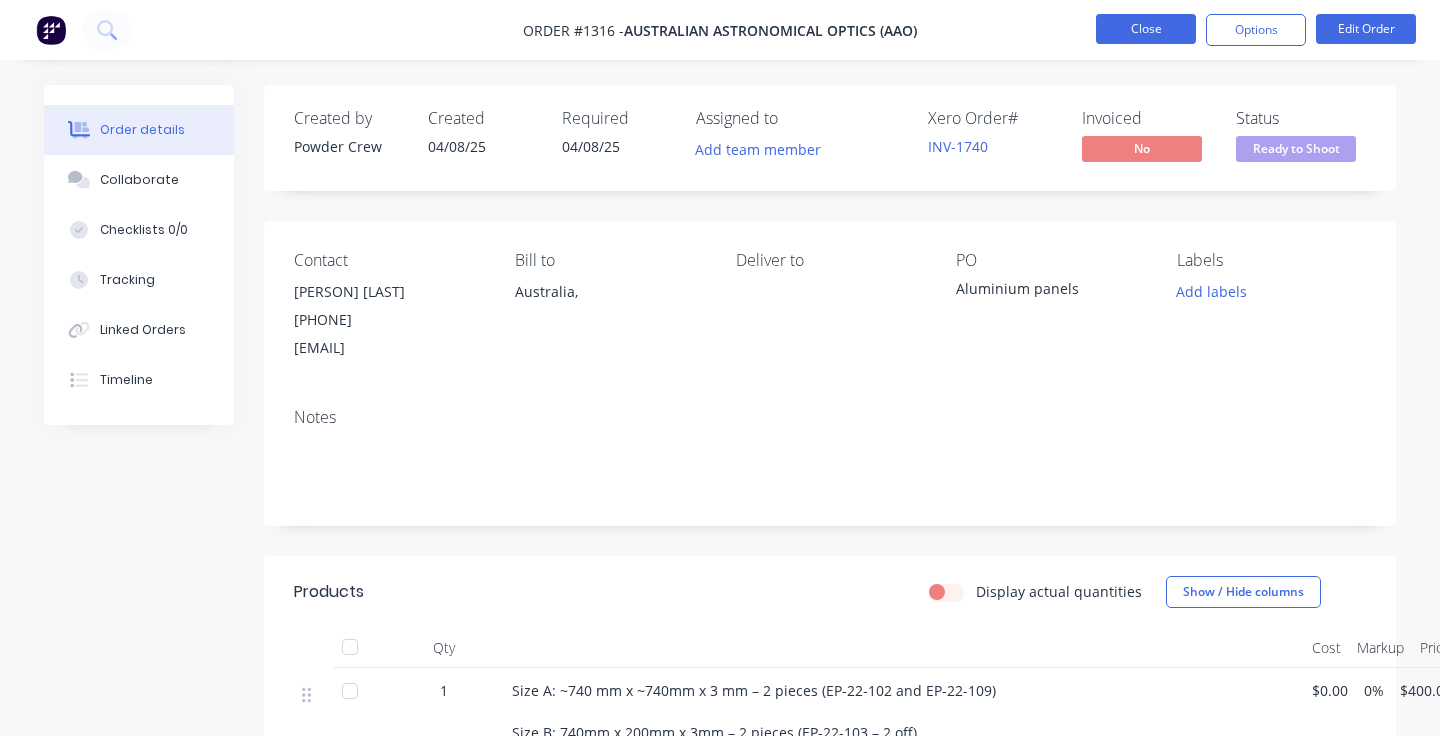 click on "Close" at bounding box center (1146, 29) 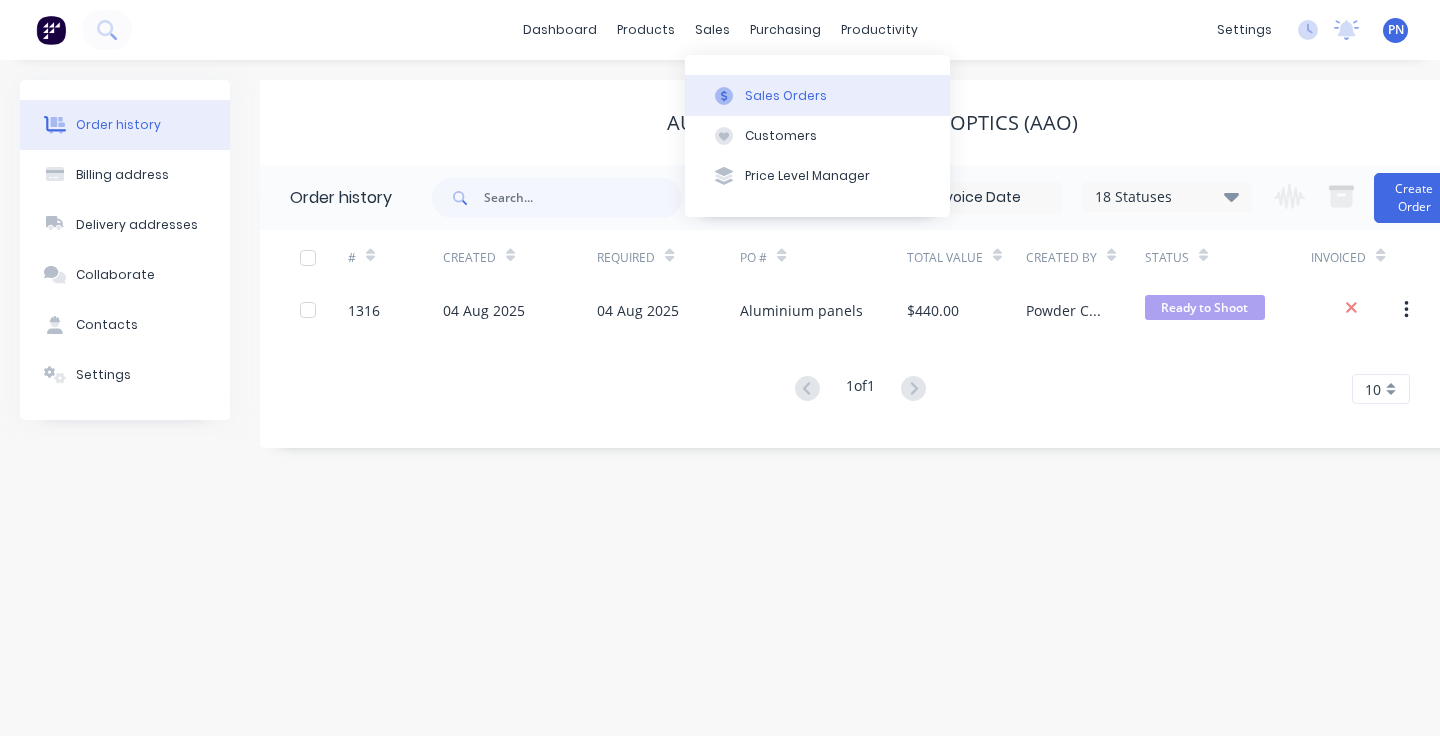 click on "Sales Orders" at bounding box center (786, 96) 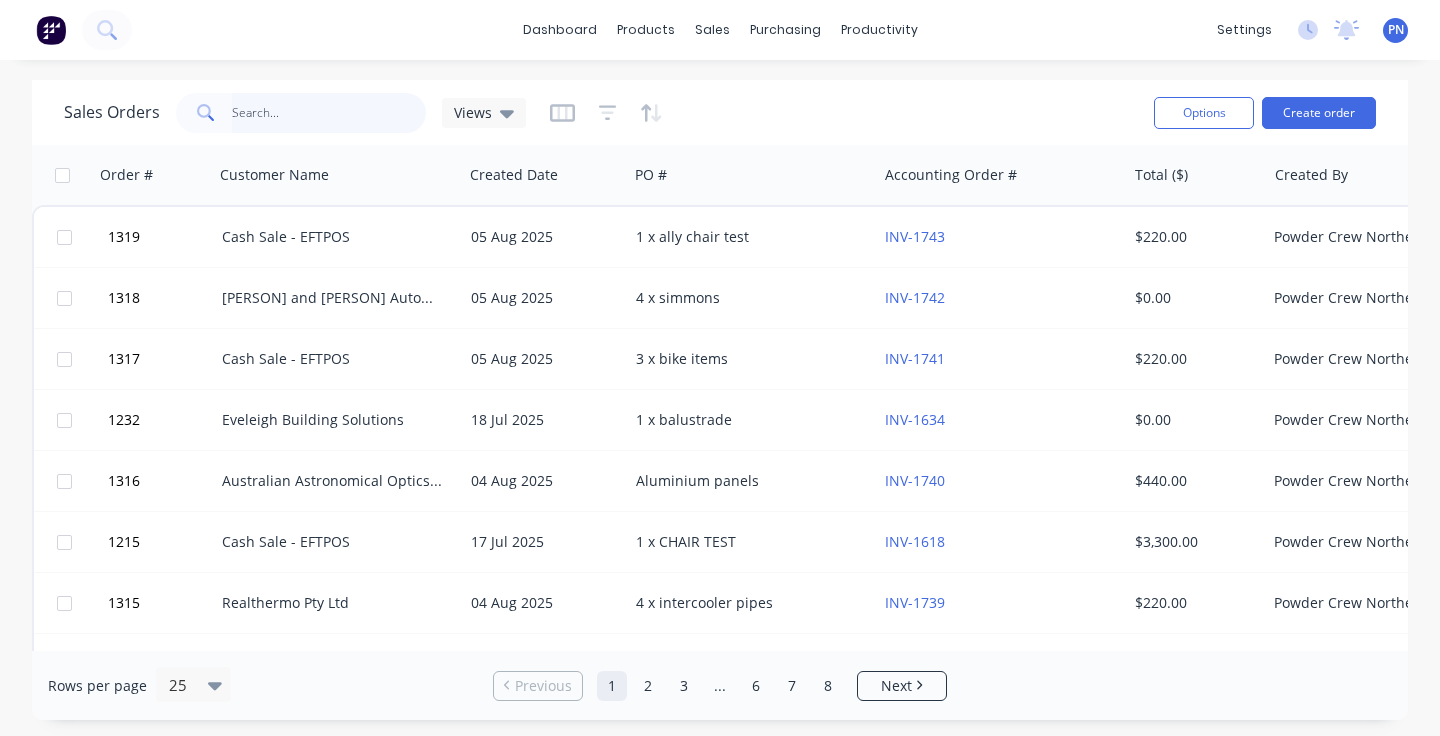 click at bounding box center [329, 113] 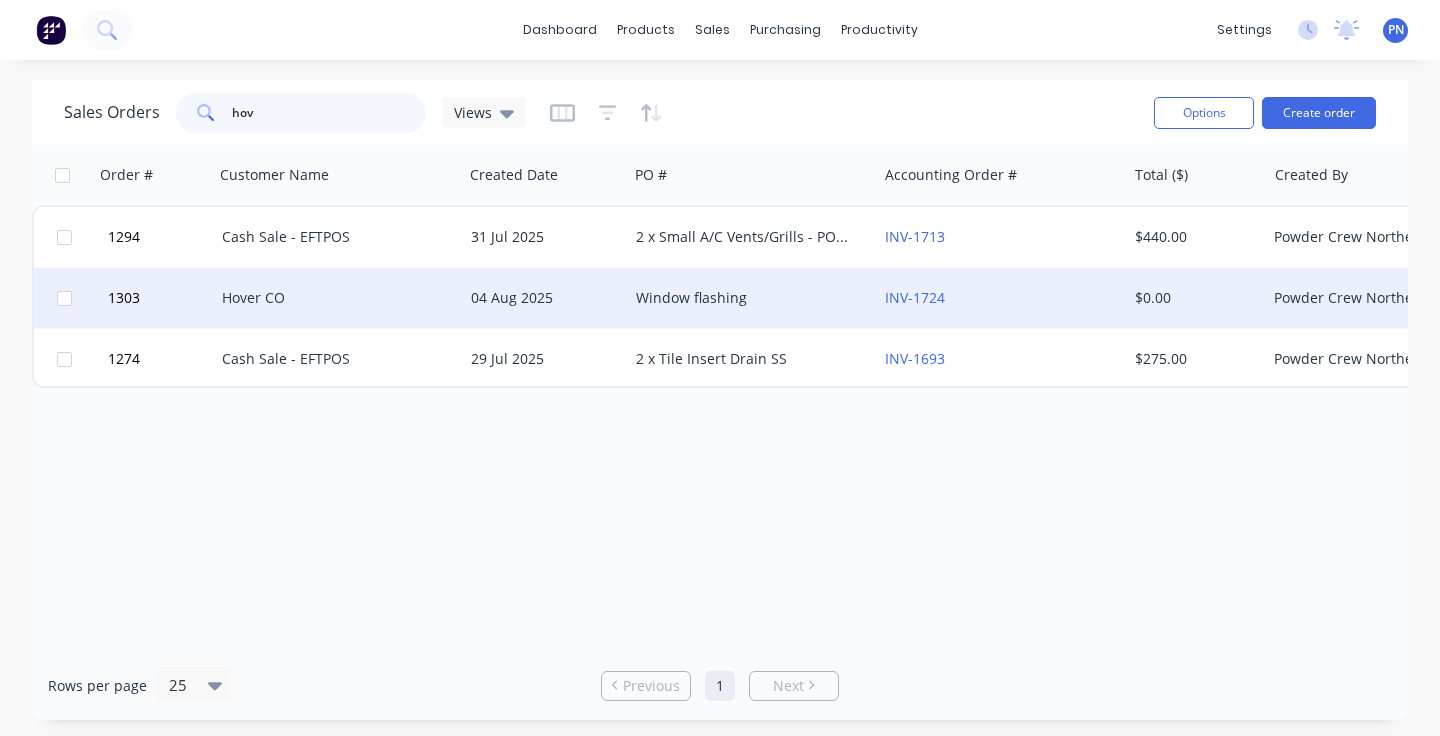 type on "hov" 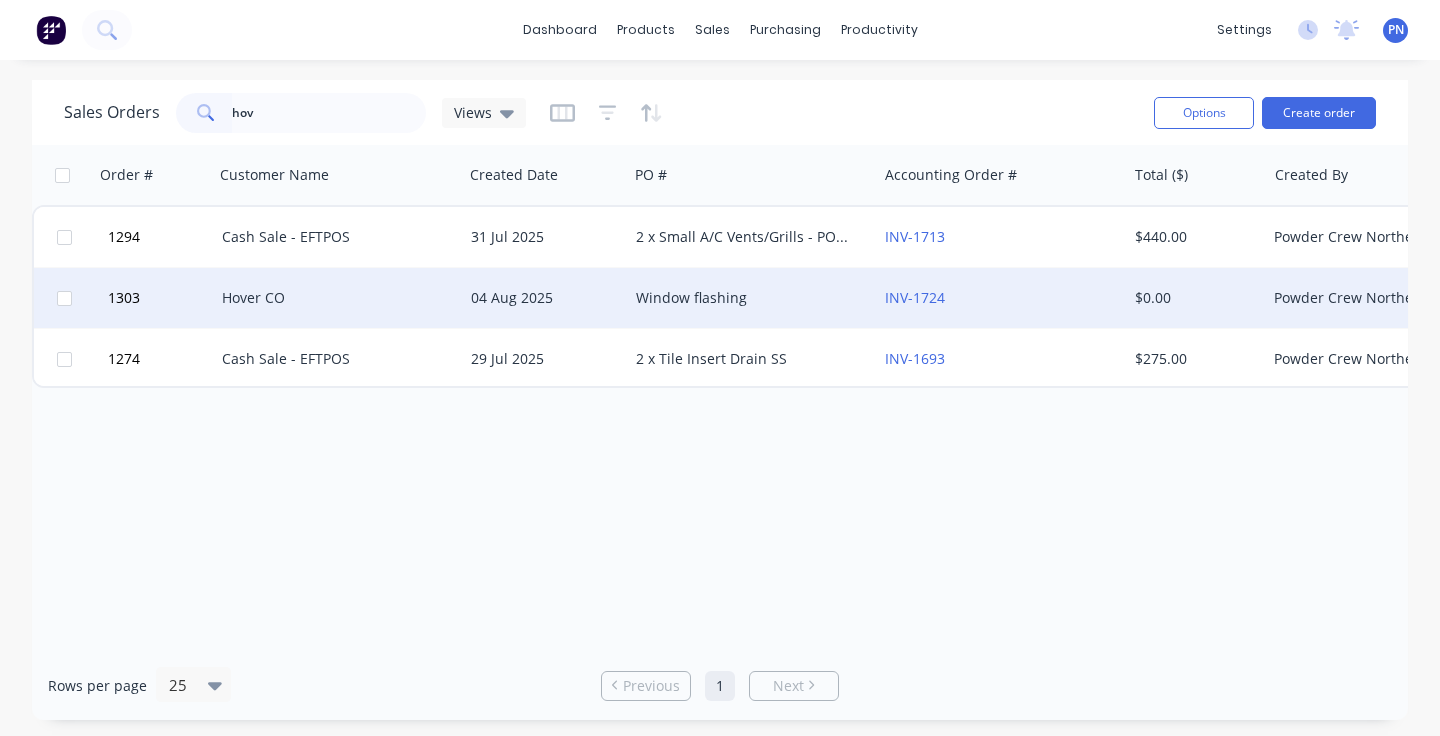 click on "Hover CO" at bounding box center [333, 298] 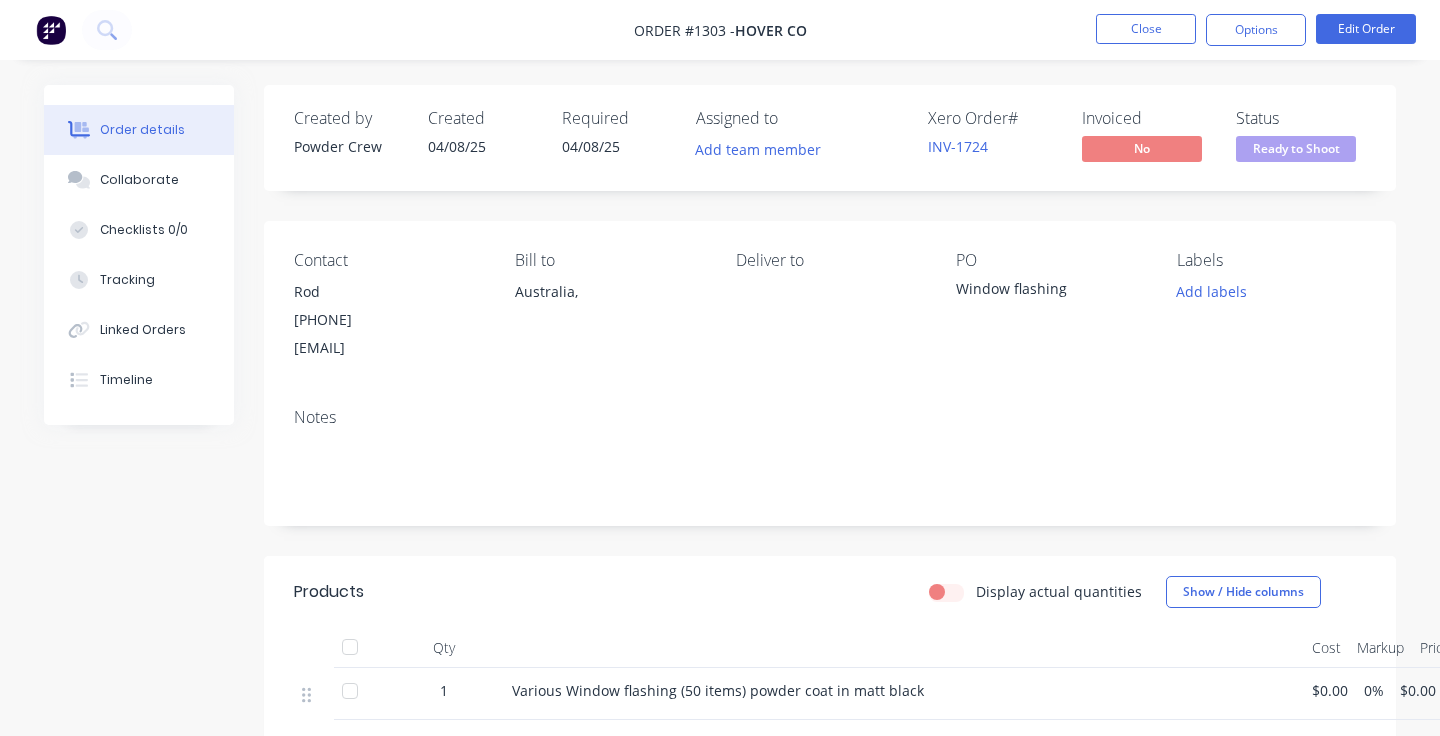 scroll, scrollTop: 0, scrollLeft: 2, axis: horizontal 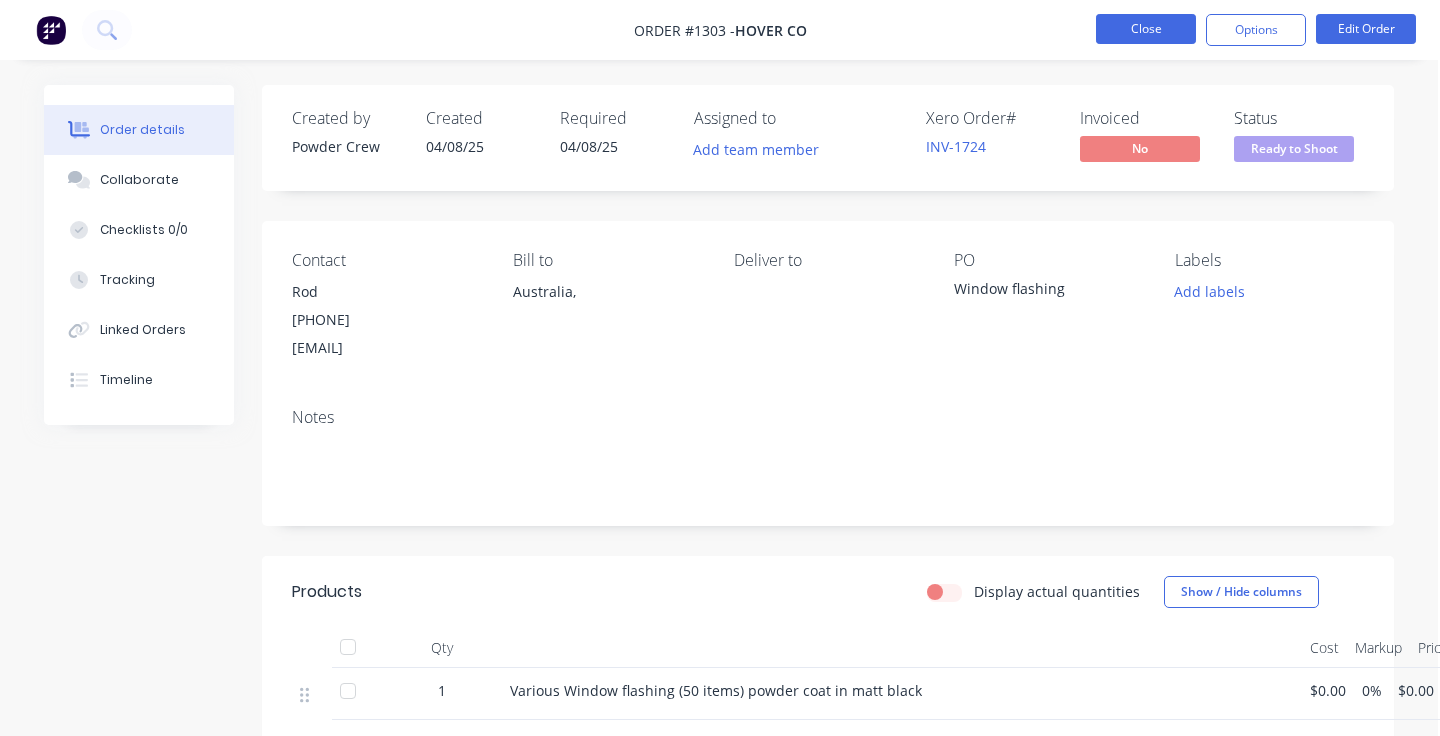 click on "Close" at bounding box center (1146, 29) 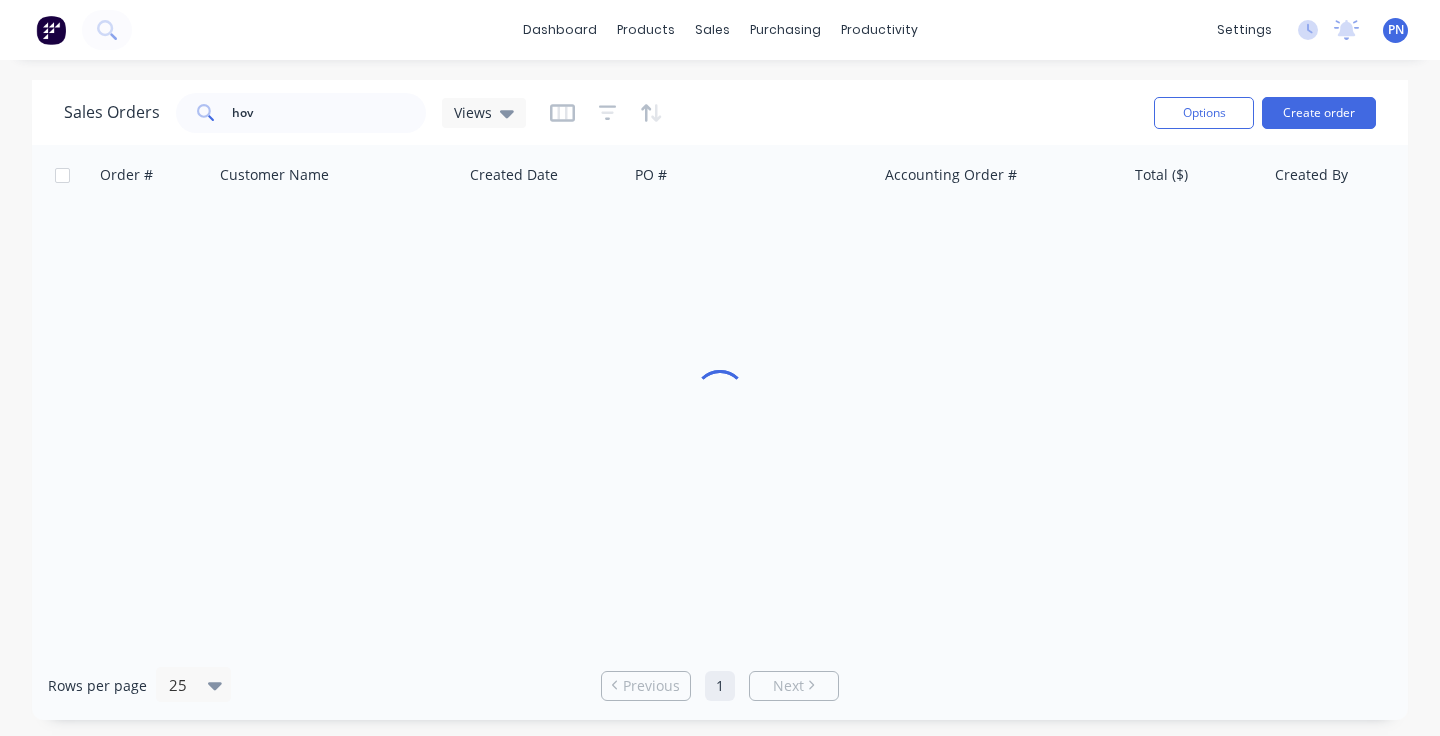 scroll, scrollTop: 0, scrollLeft: 0, axis: both 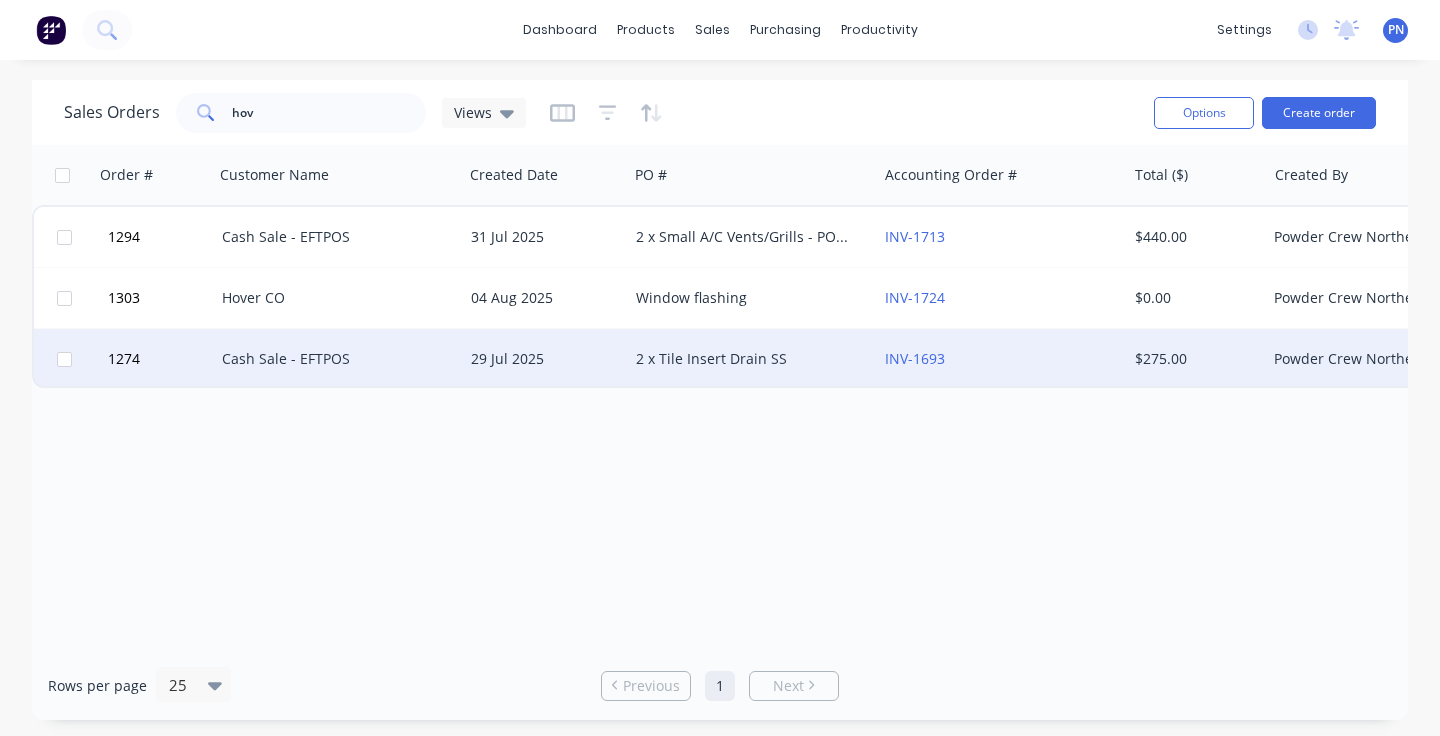 click on "Cash Sale - EFTPOS" at bounding box center [333, 359] 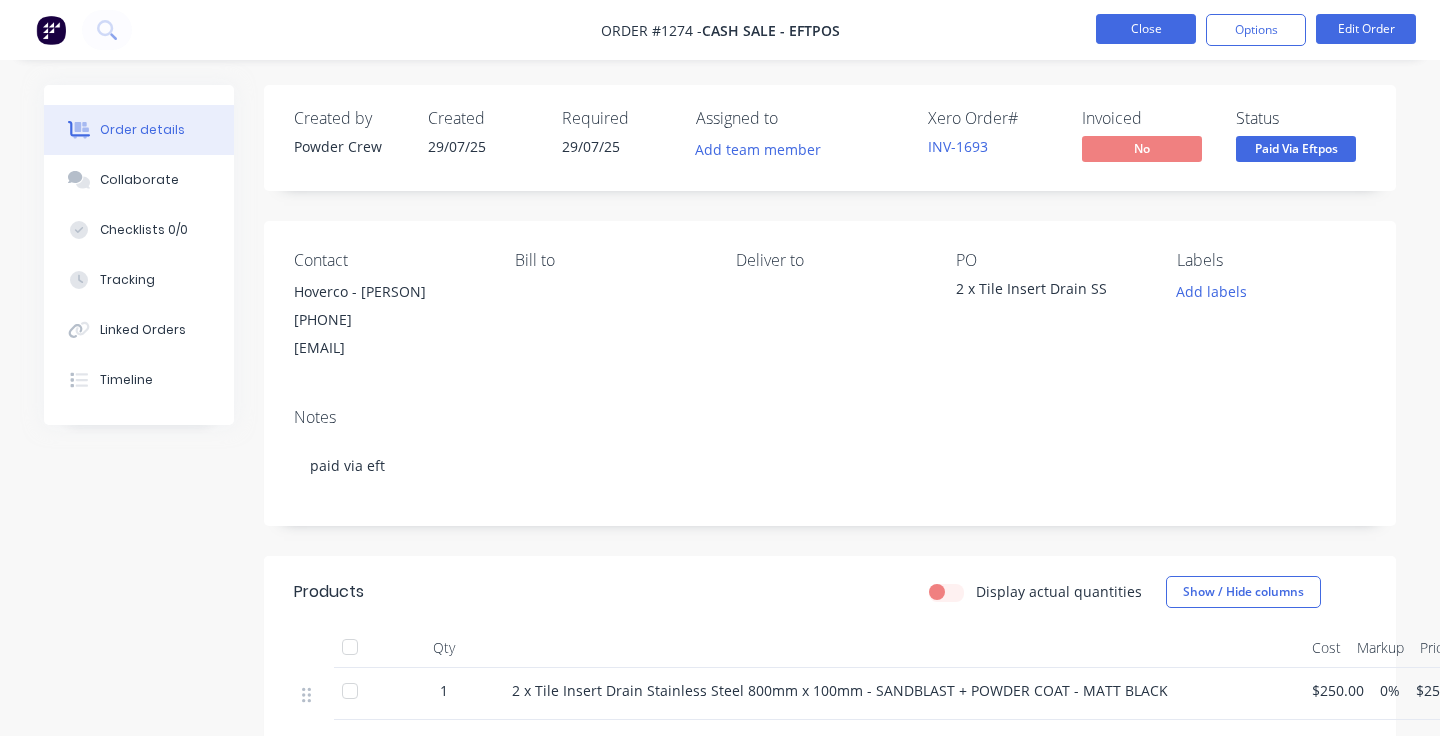 click on "Close" at bounding box center [1146, 29] 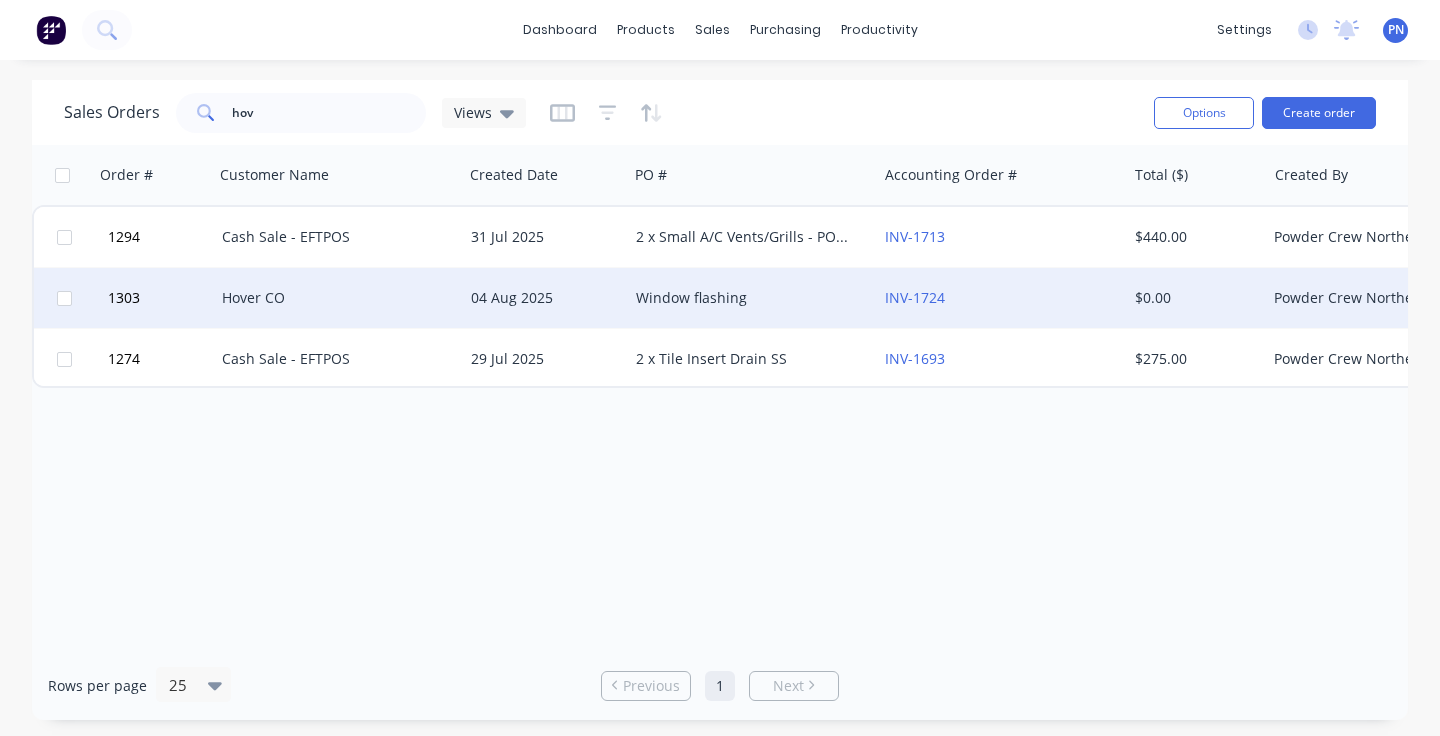 scroll, scrollTop: 0, scrollLeft: 0, axis: both 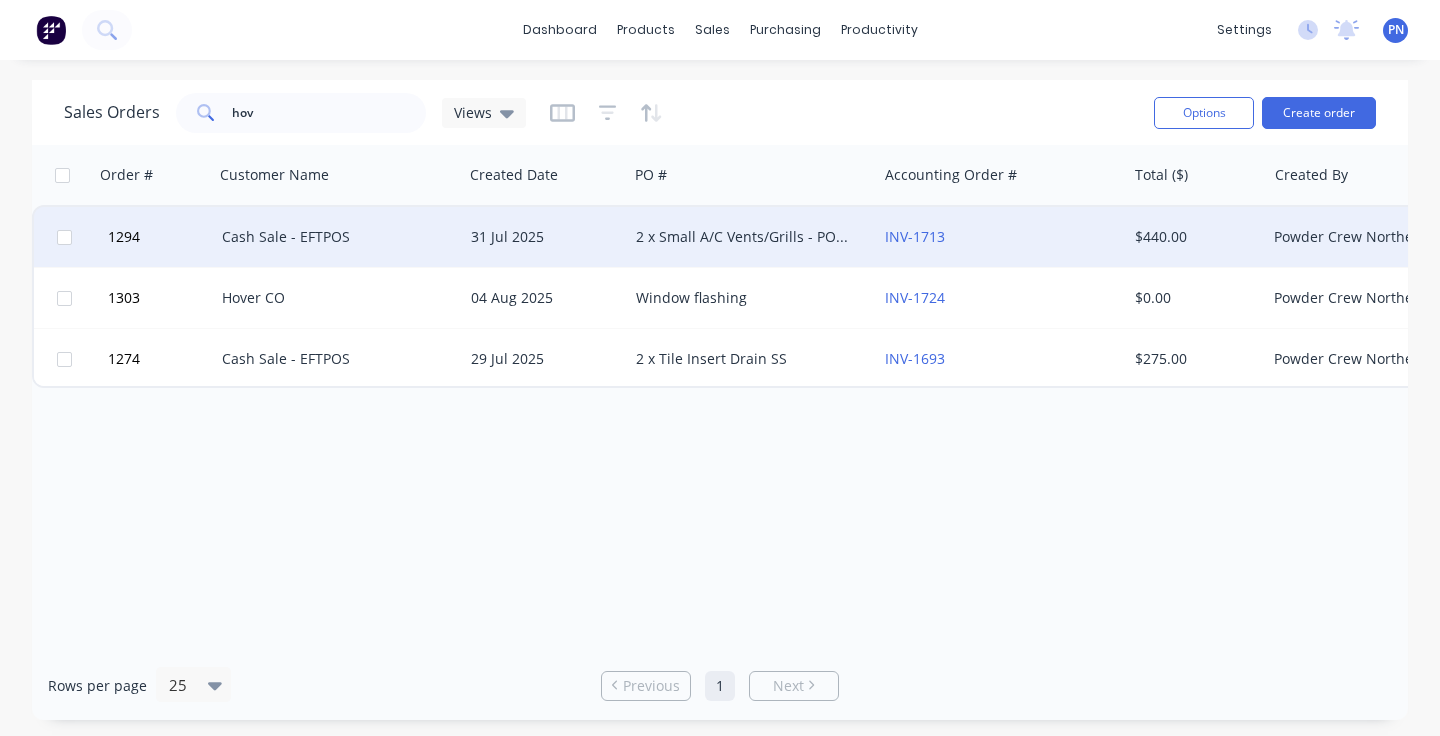 click on "Cash Sale - EFTPOS" at bounding box center [333, 237] 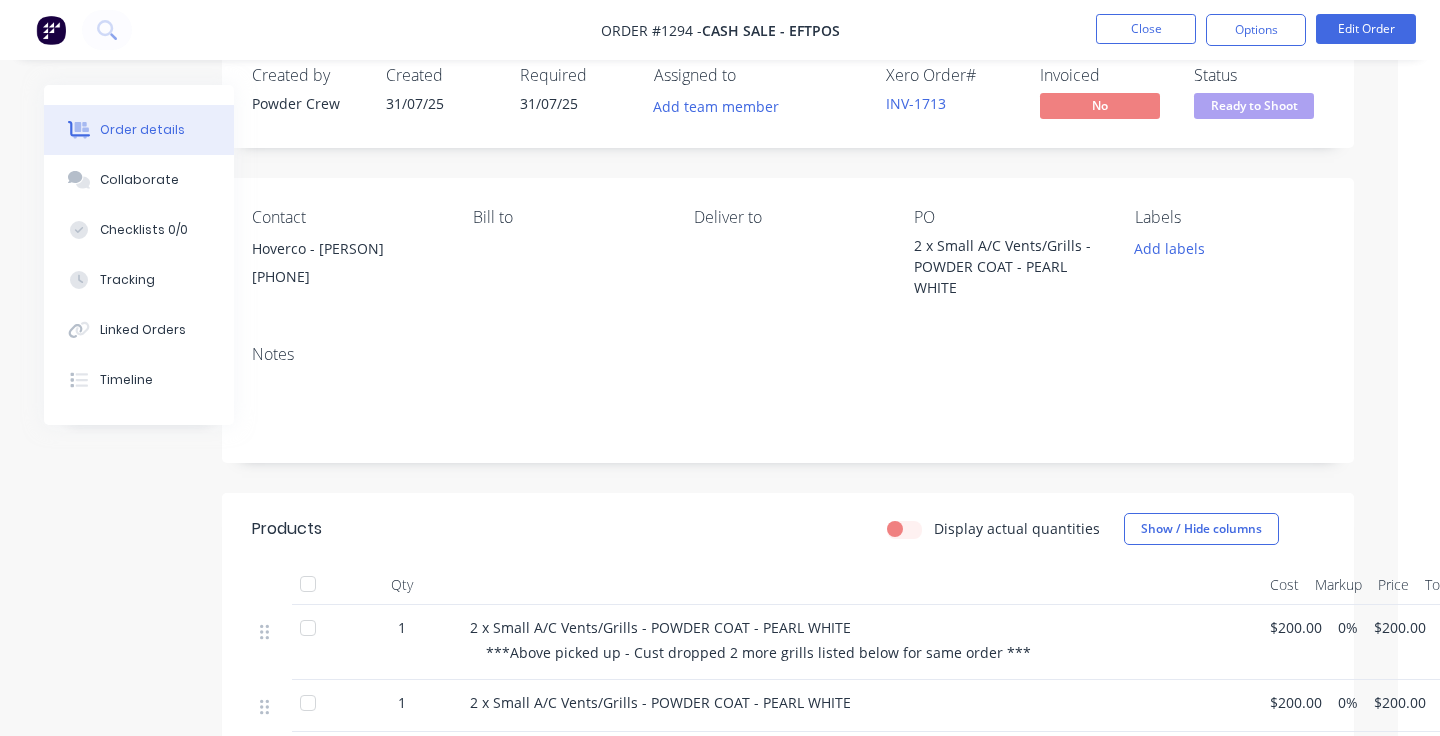 scroll, scrollTop: 43, scrollLeft: 0, axis: vertical 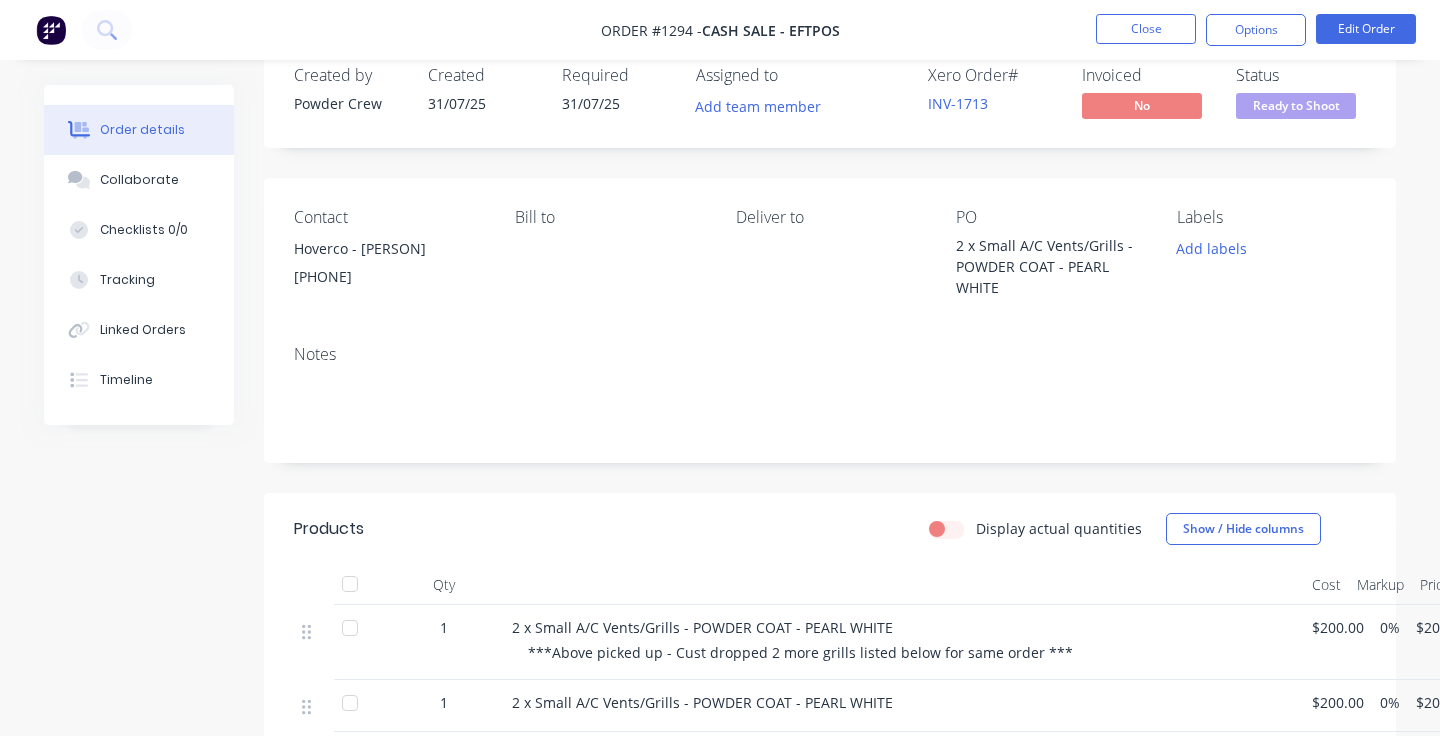 click on "2 x Small A/C Vents/Grills - POWDER COAT - PEARL WHITE" at bounding box center [1050, 266] 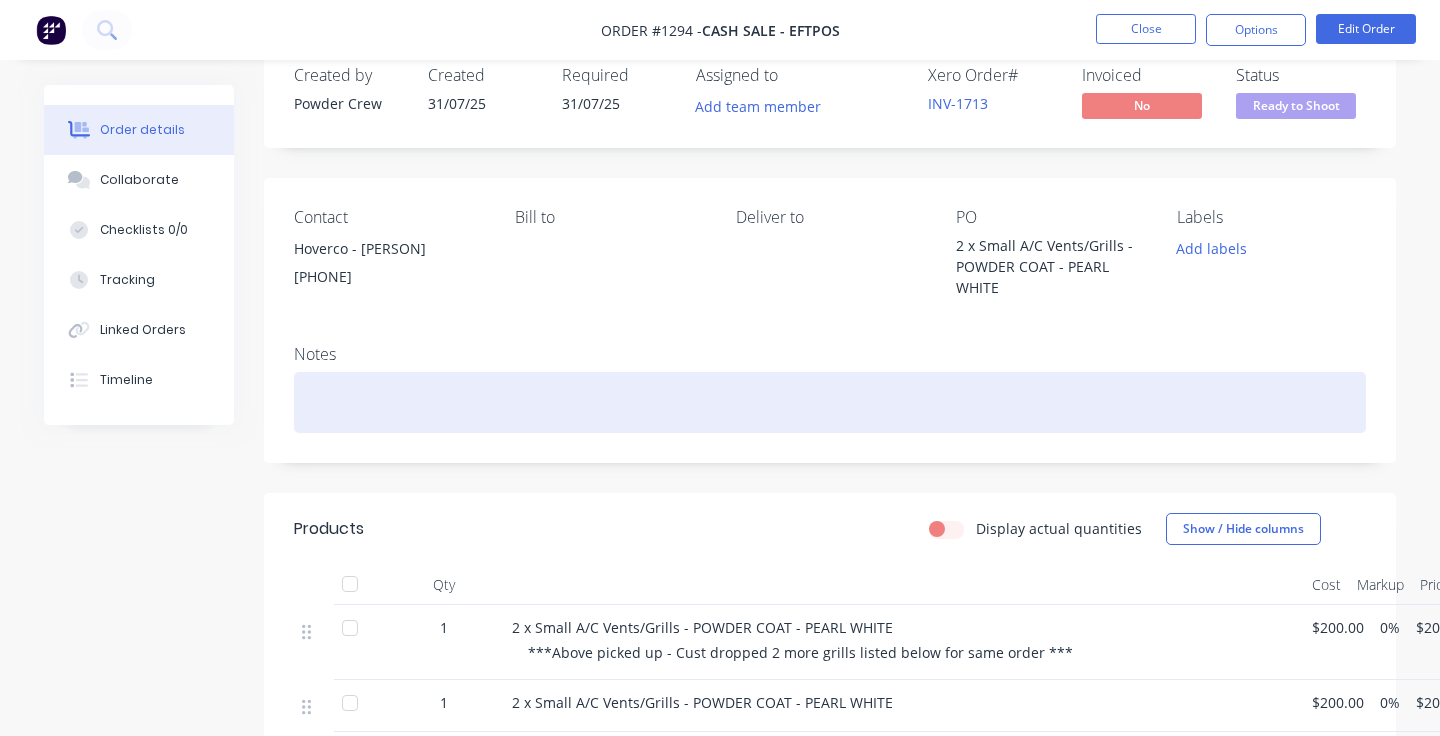 click at bounding box center [830, 402] 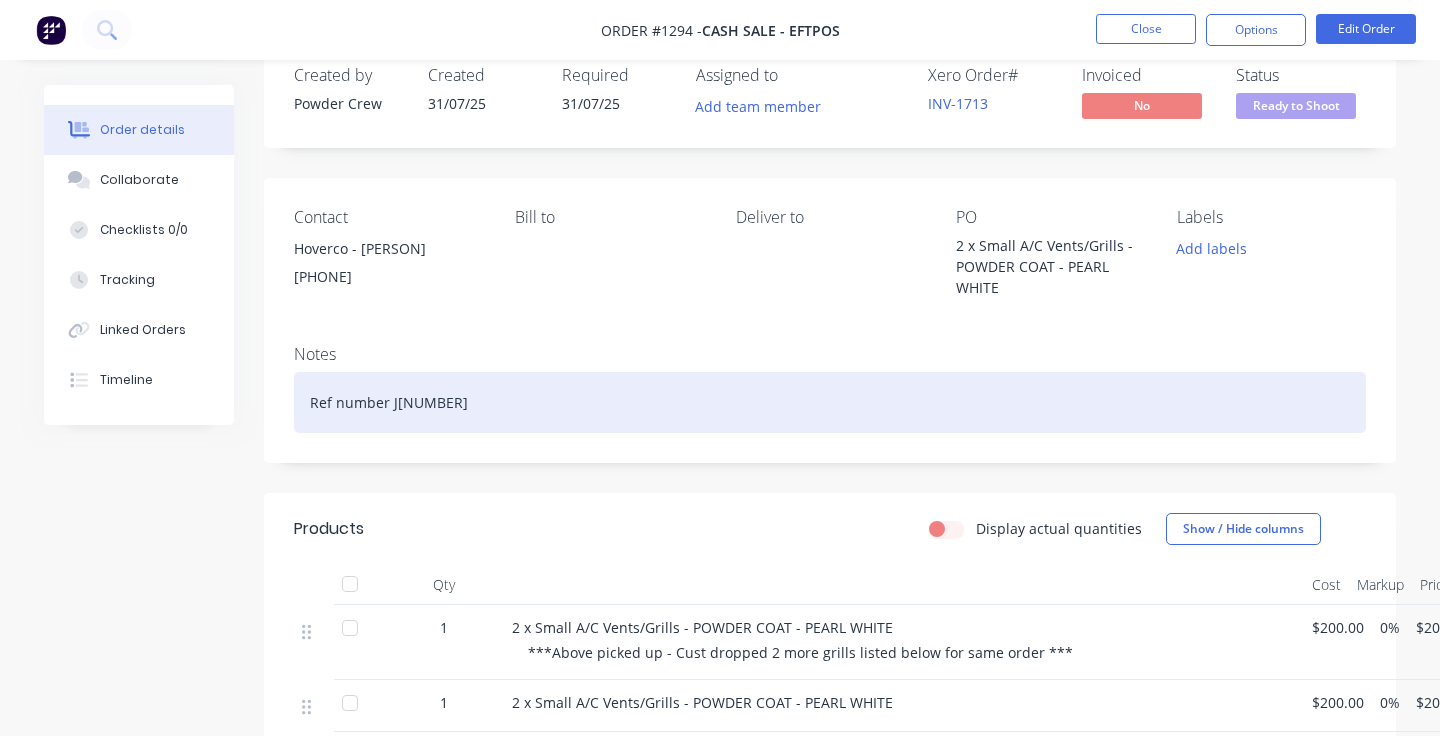 click on "Ref number J[NUMBER]" at bounding box center (830, 402) 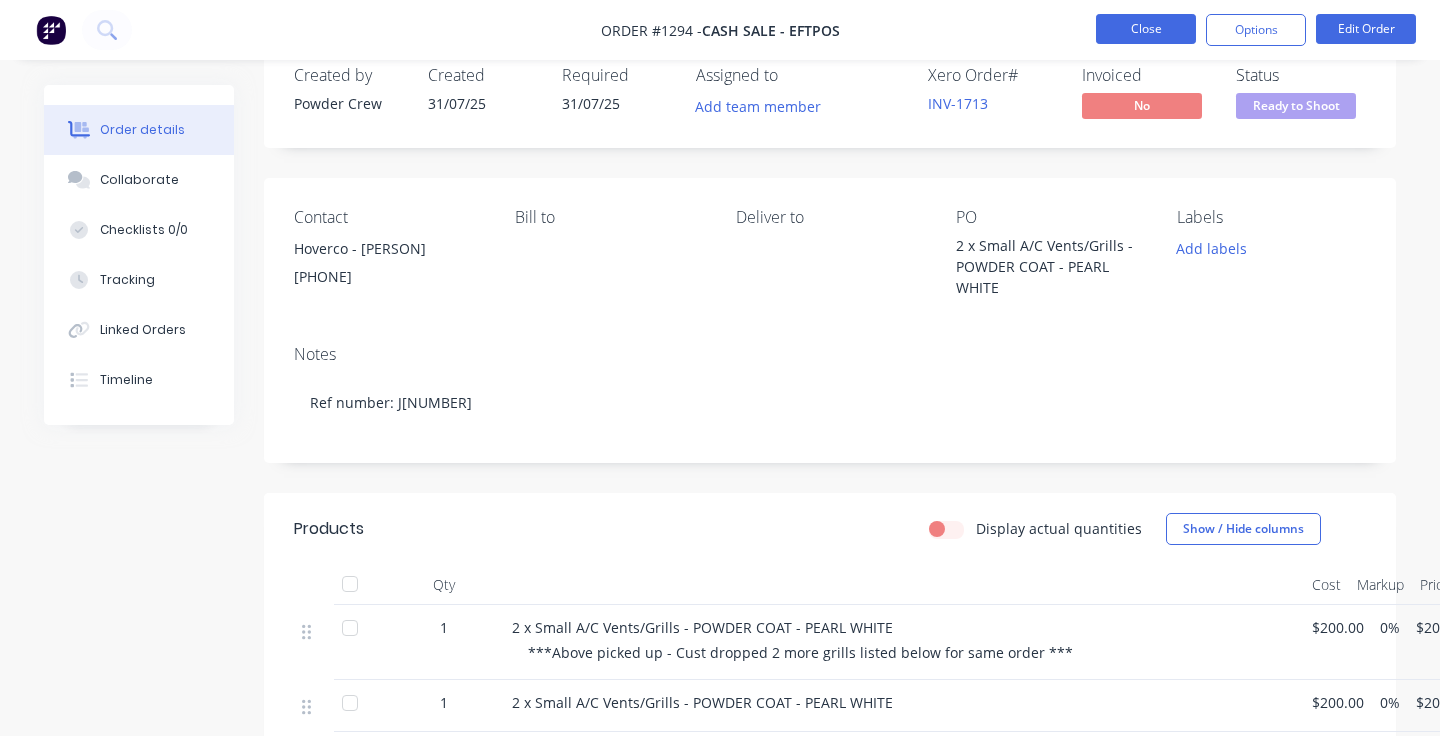 click on "Close" at bounding box center [1146, 29] 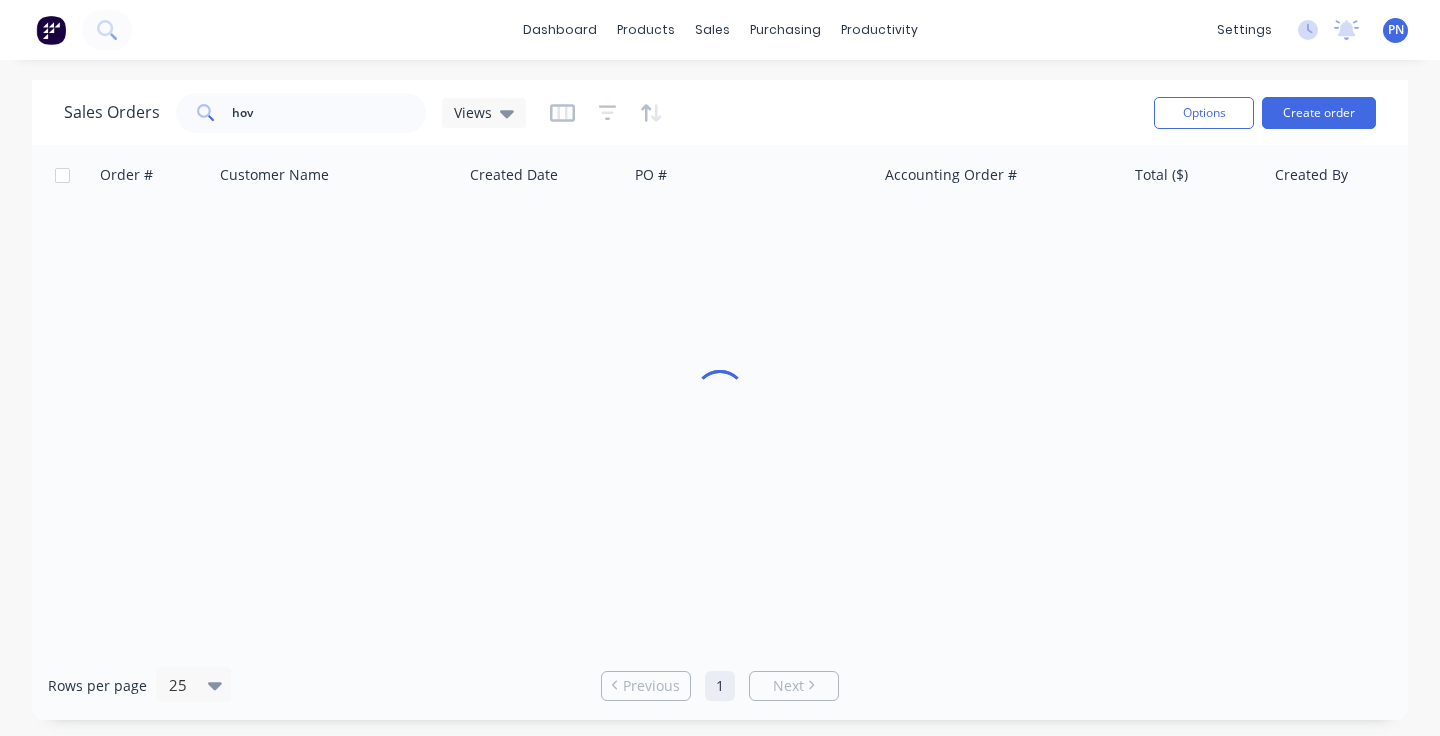 scroll, scrollTop: 0, scrollLeft: 0, axis: both 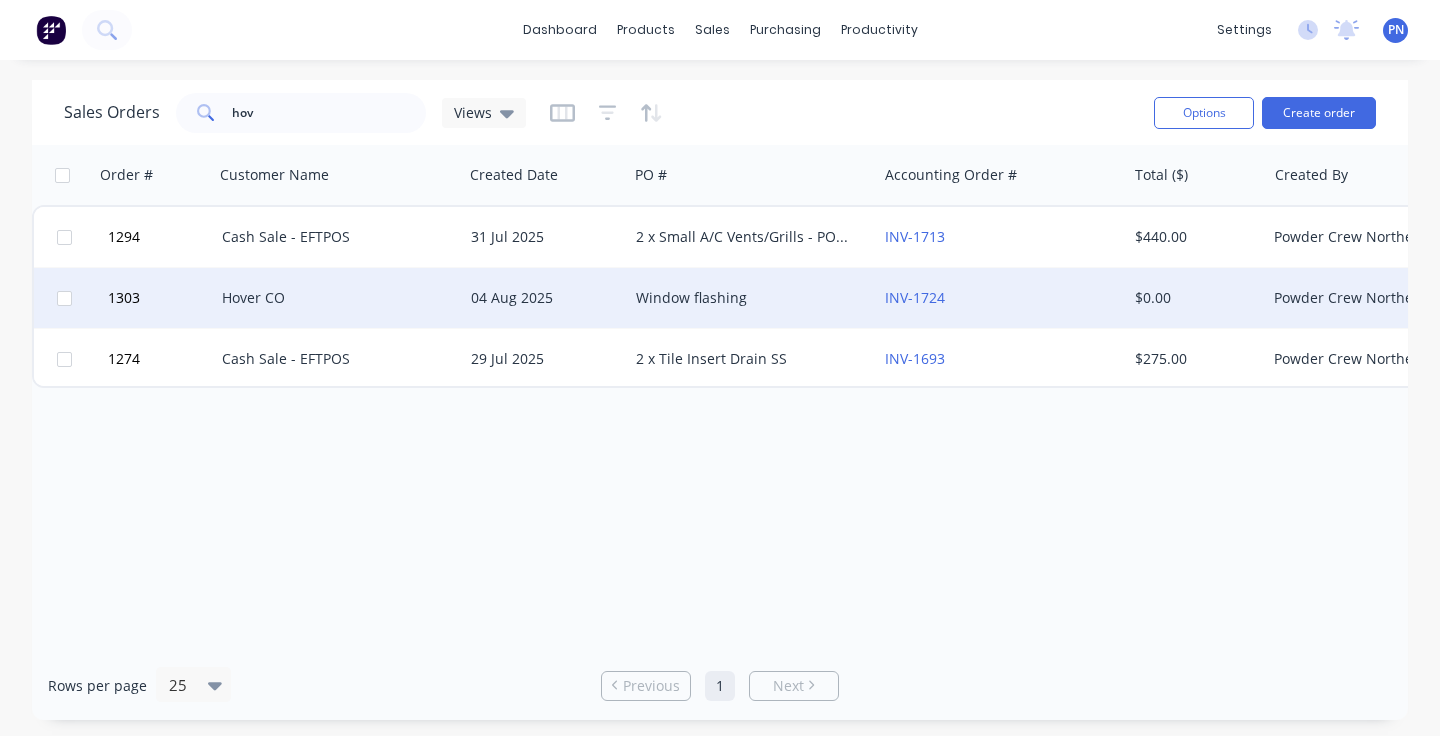 click on "Window flashing" at bounding box center [747, 298] 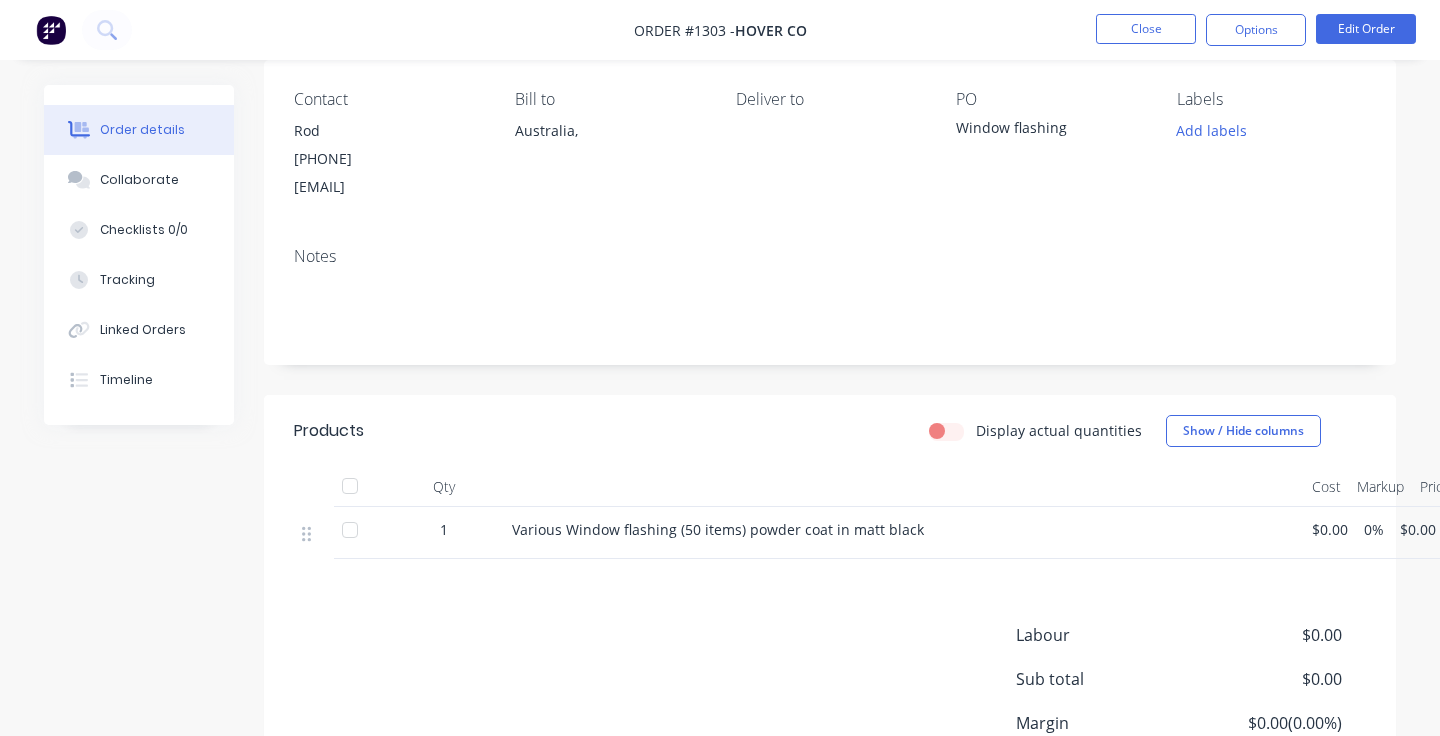 scroll, scrollTop: 160, scrollLeft: 0, axis: vertical 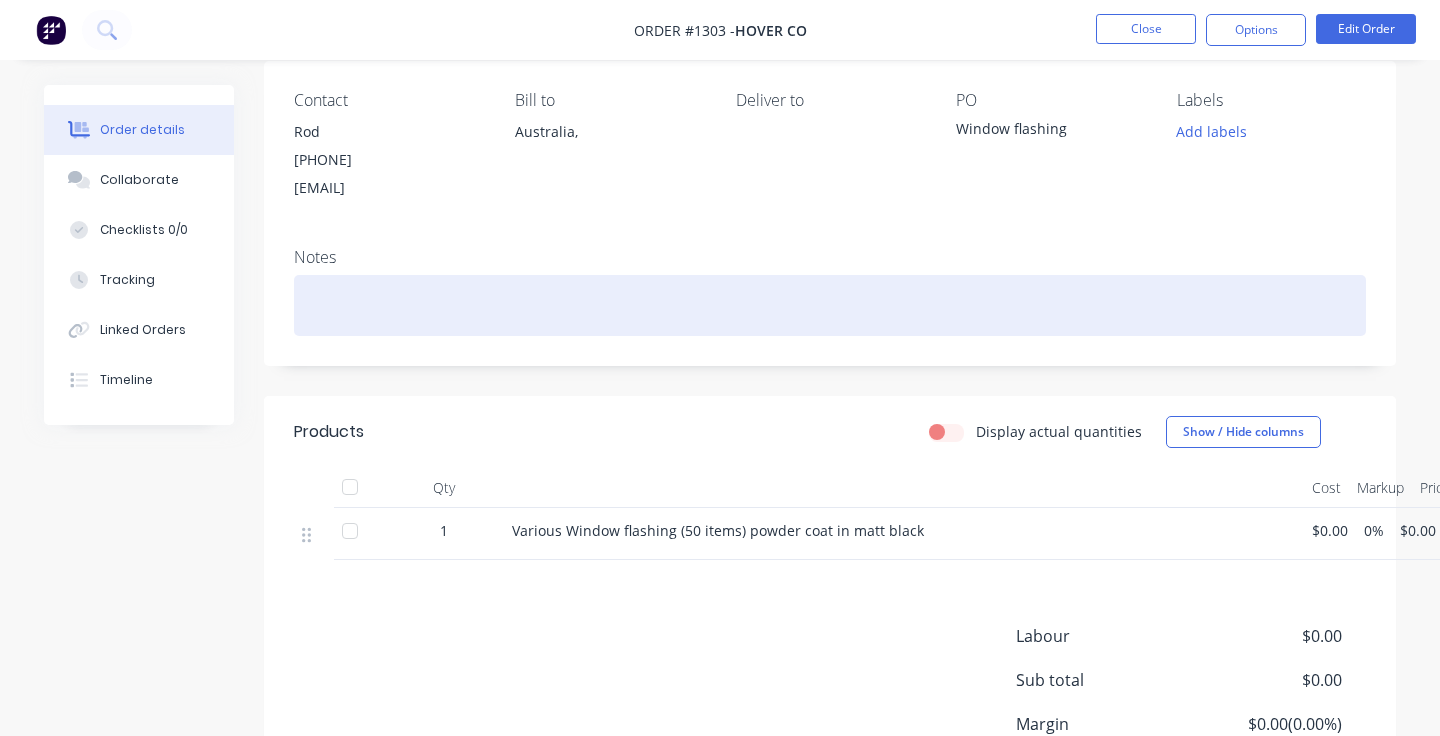 click at bounding box center (830, 305) 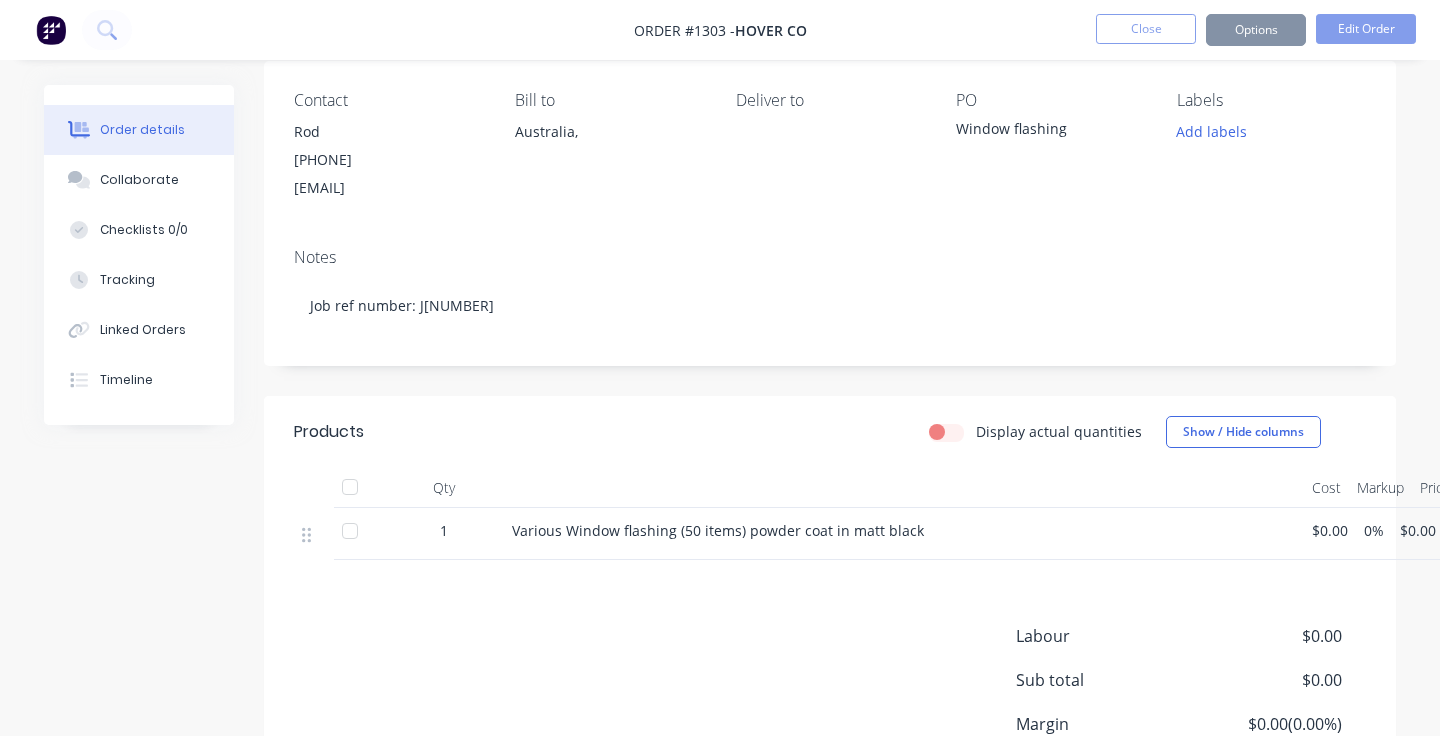 click on "Created by Powder Crew Created 04/08/25 Required 04/08/25 Assigned to Add team member Xero Order # INV-1724 Invoiced No Status Ready to Shoot Contact [PERSON] [PHONE] [EMAIL] Bill to Australia, Deliver to PO Window flashing Labels Add labels Notes Job ref number: J[NUMBER] Products Display actual quantities Show / Hide columns Qty Cost Markup Price Total 1 Various Window flashing (50 items) powder coat in matt black $0.00 0% $0.00 $0.00 Labour $0.00 Sub total $0.00 Margin $0.00 ( 0.00 %) Tax $0.00 Total $0.00" at bounding box center (830, 405) 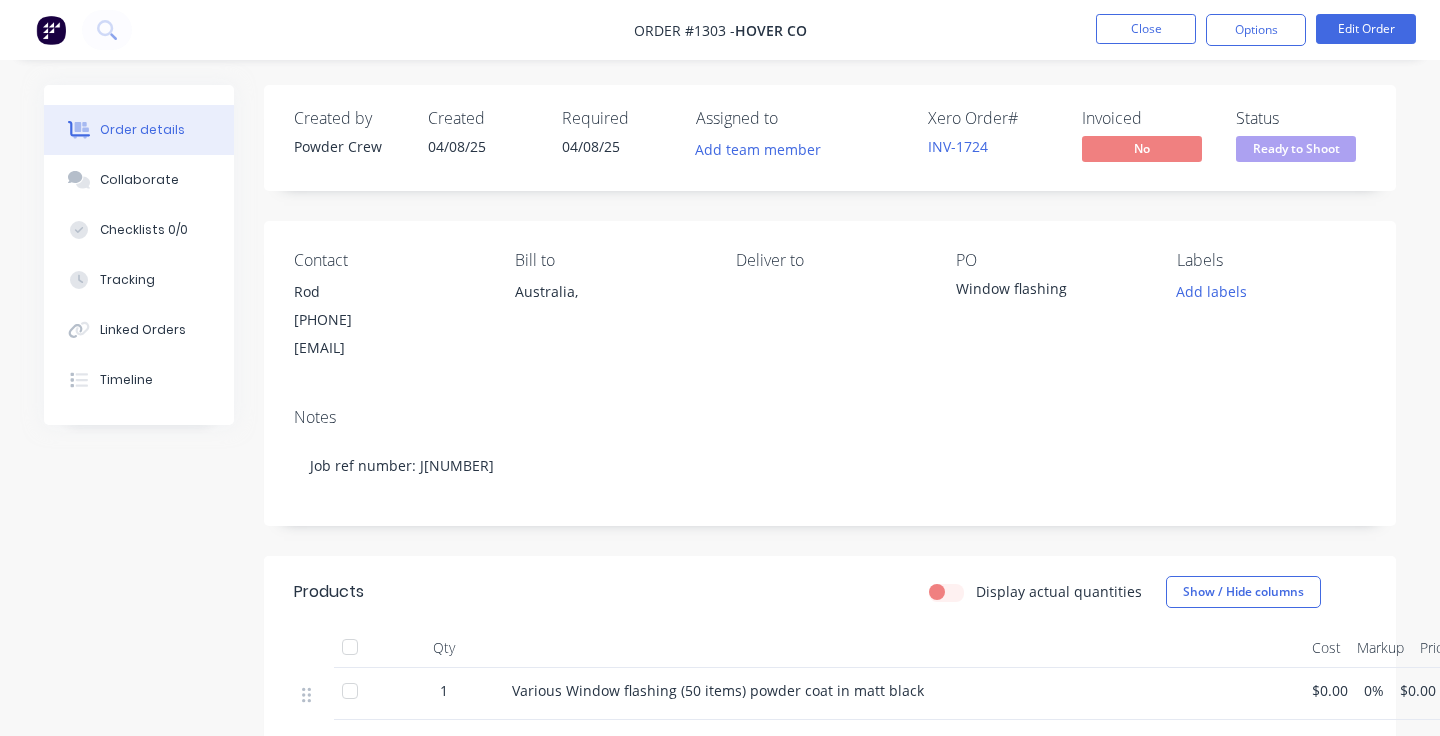 scroll, scrollTop: 0, scrollLeft: 0, axis: both 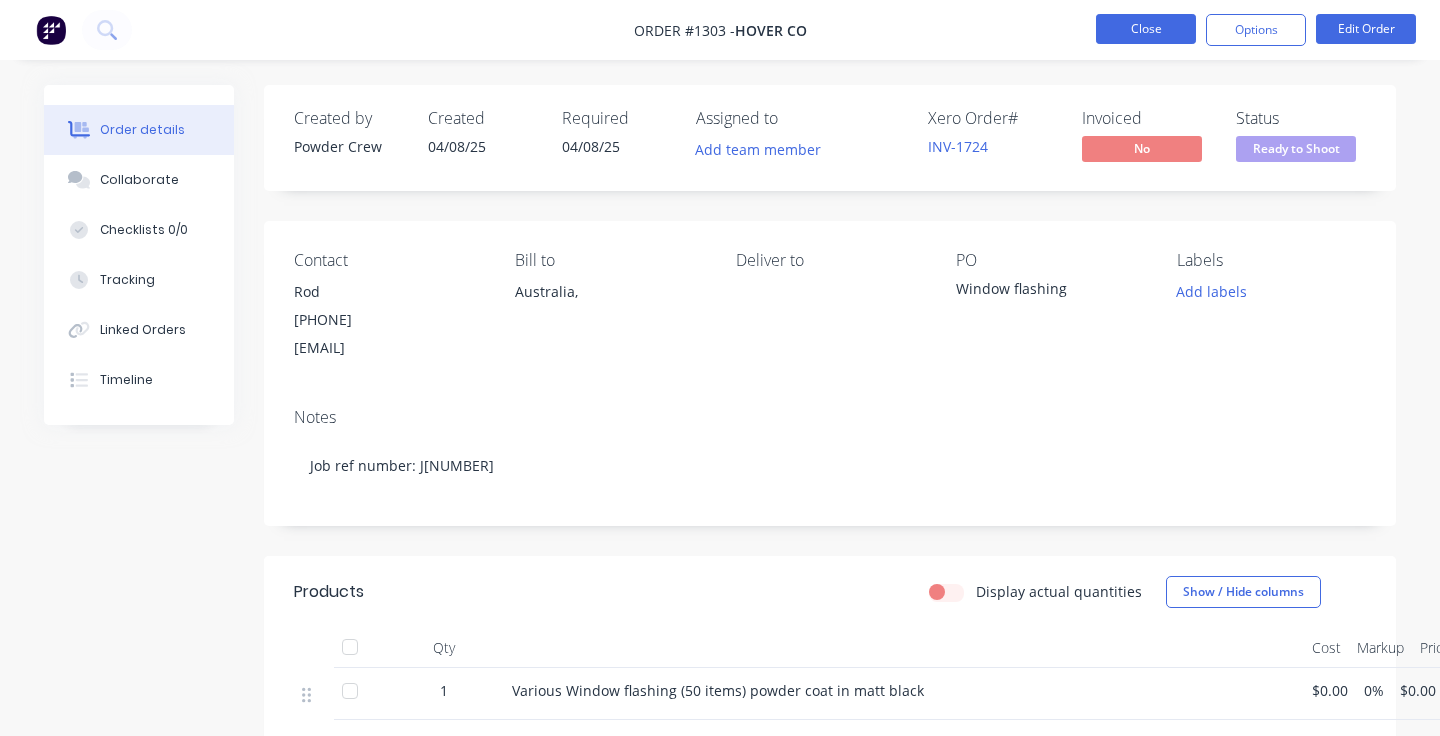 click on "Close" at bounding box center [1146, 29] 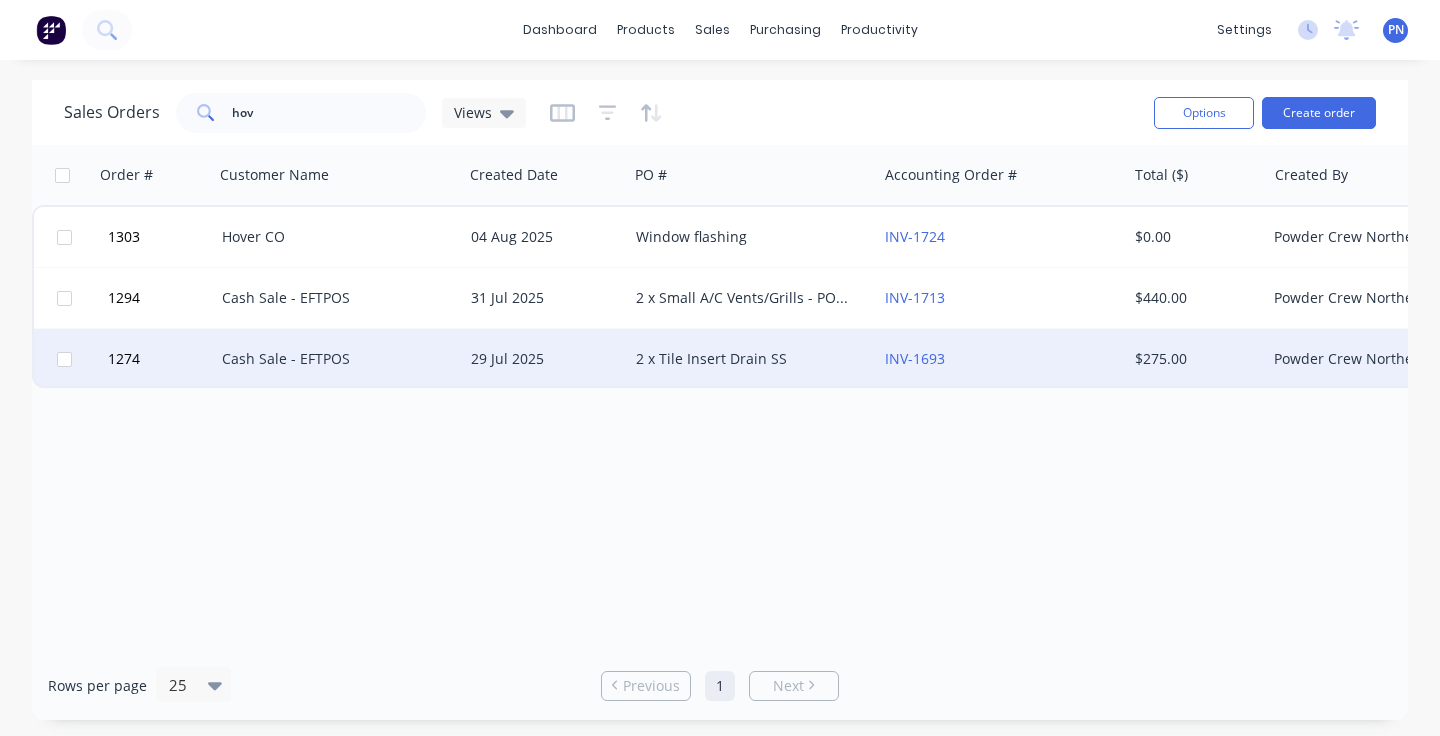 scroll, scrollTop: 0, scrollLeft: 0, axis: both 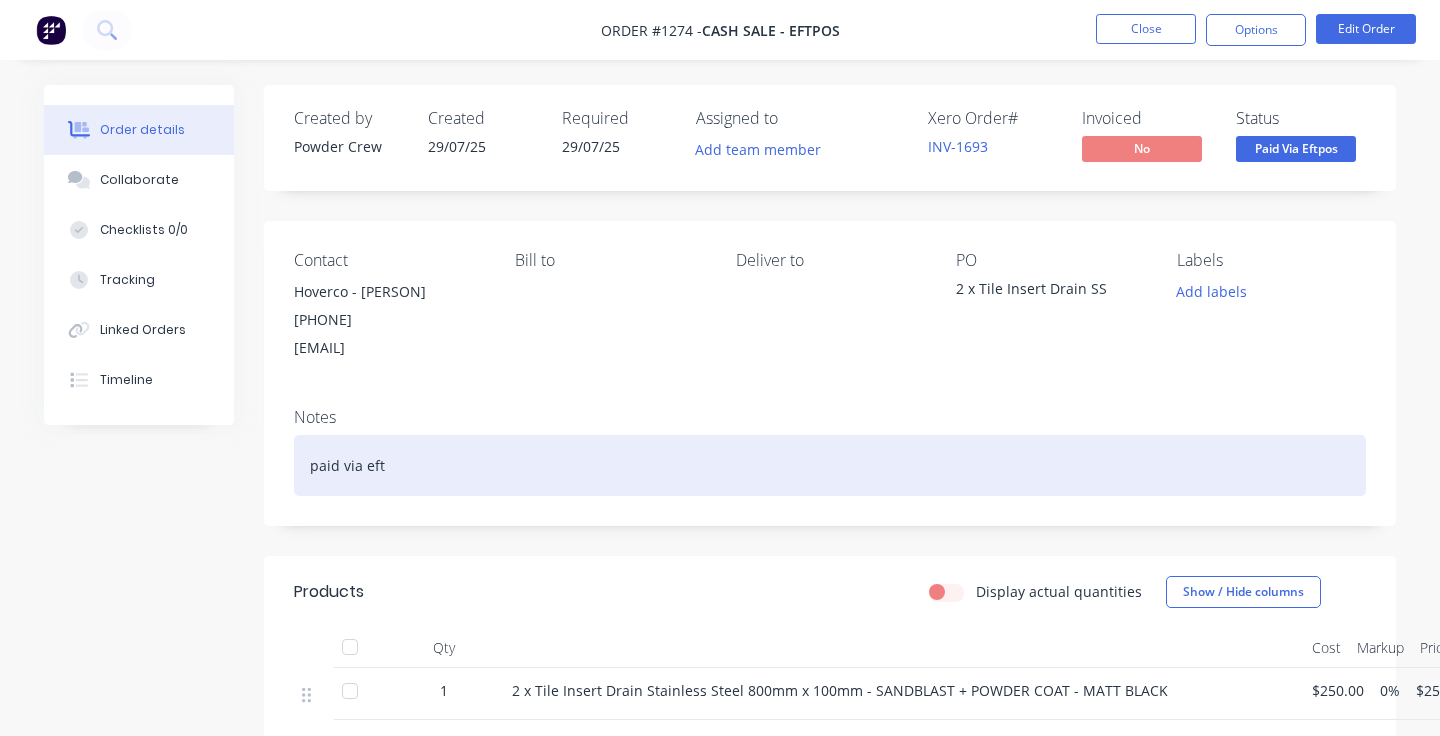 click on "paid via eft" at bounding box center (830, 465) 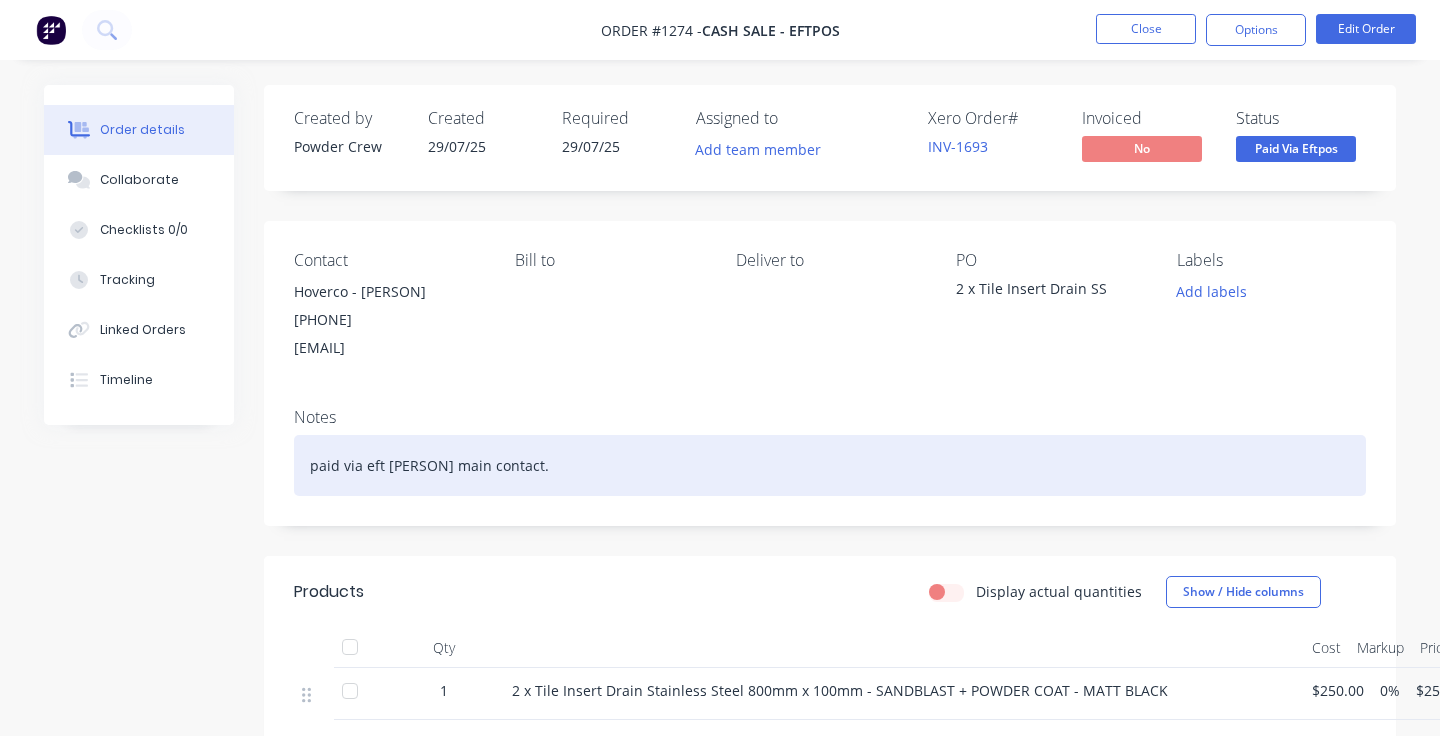 click on "paid via eft [PERSON] main contact." at bounding box center (830, 465) 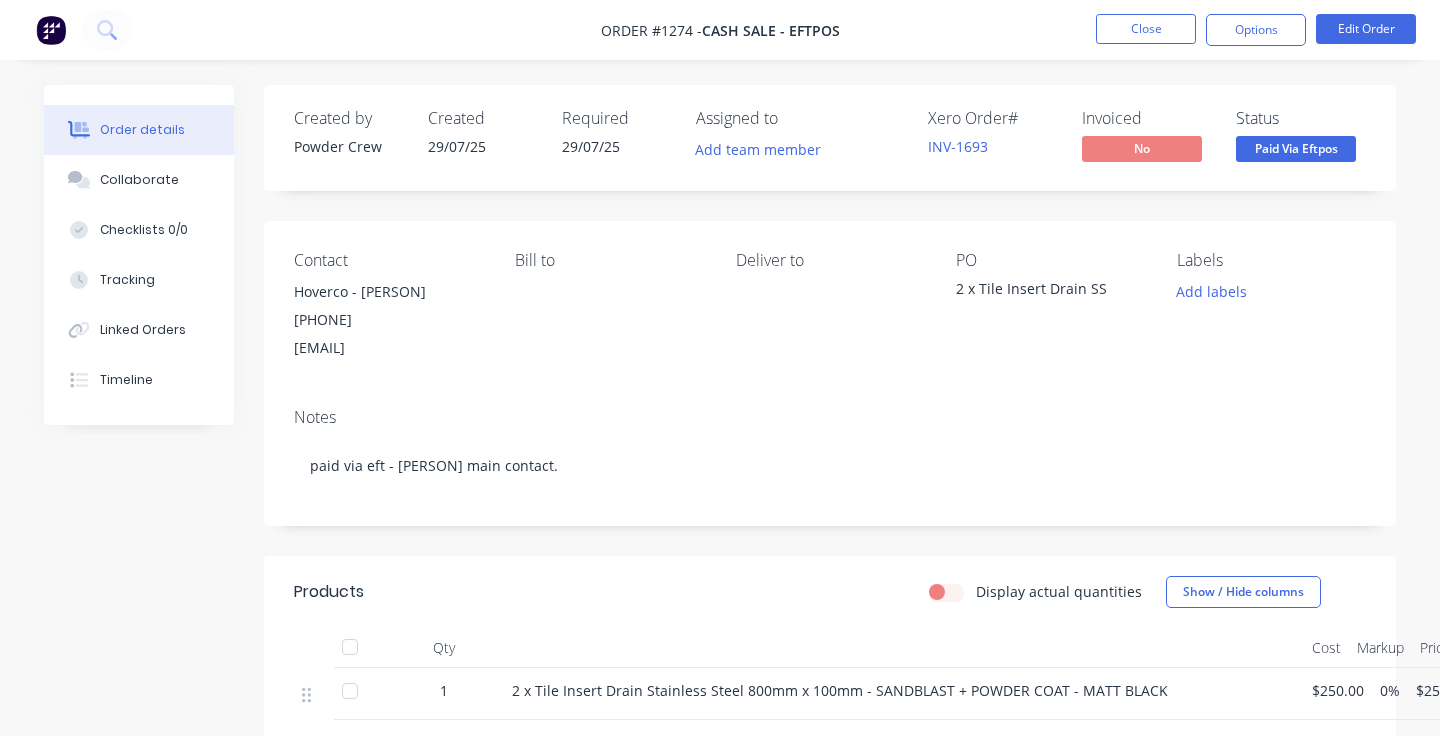 drag, startPoint x: 446, startPoint y: 349, endPoint x: 296, endPoint y: 352, distance: 150.03 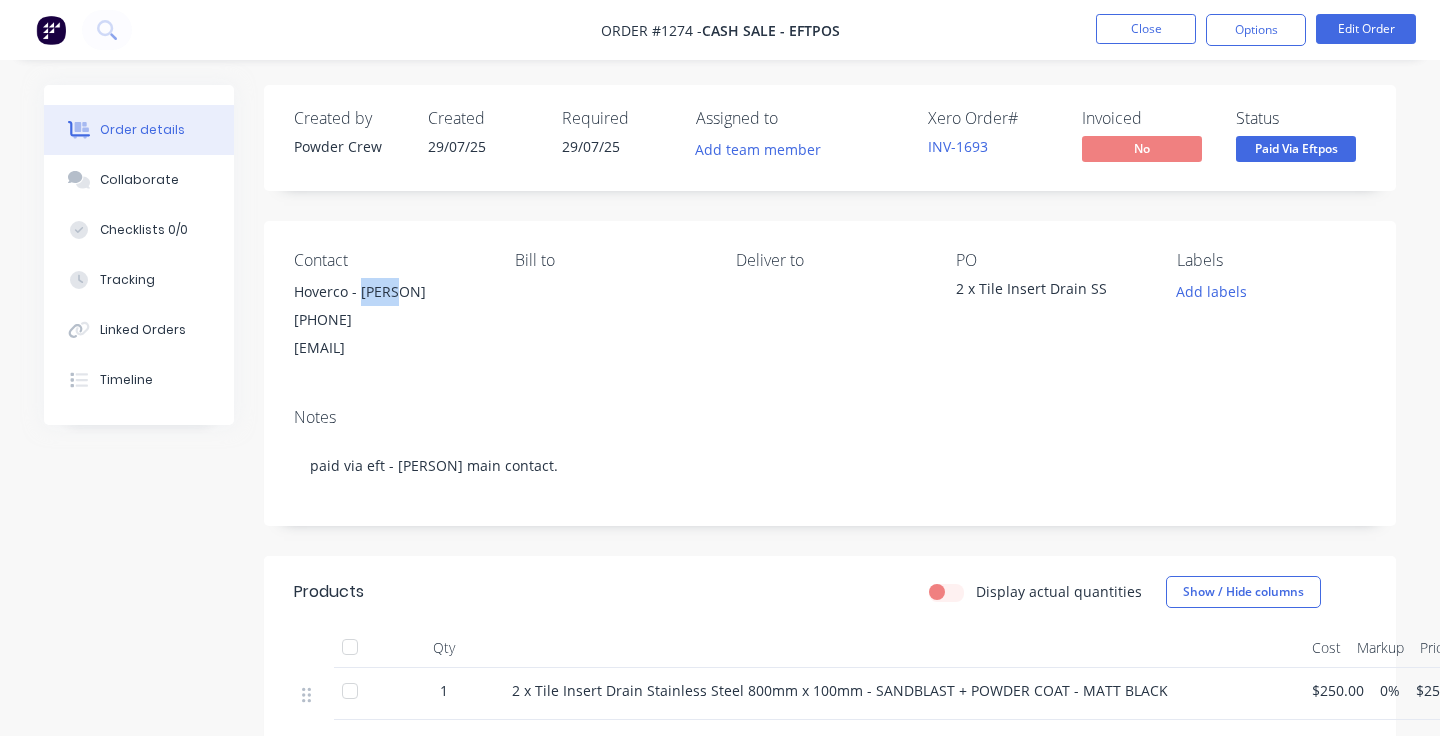 drag, startPoint x: 392, startPoint y: 284, endPoint x: 360, endPoint y: 285, distance: 32.01562 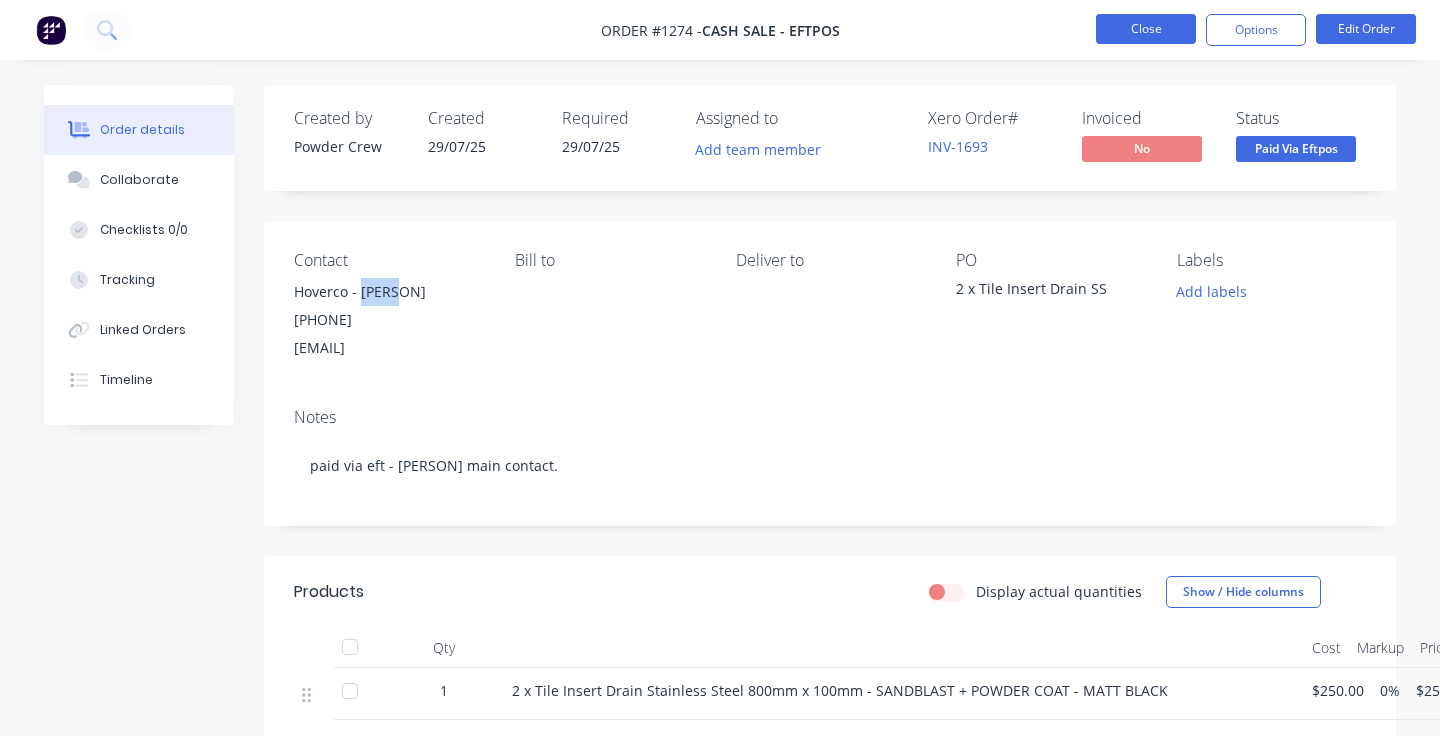 click on "Close" at bounding box center (1146, 29) 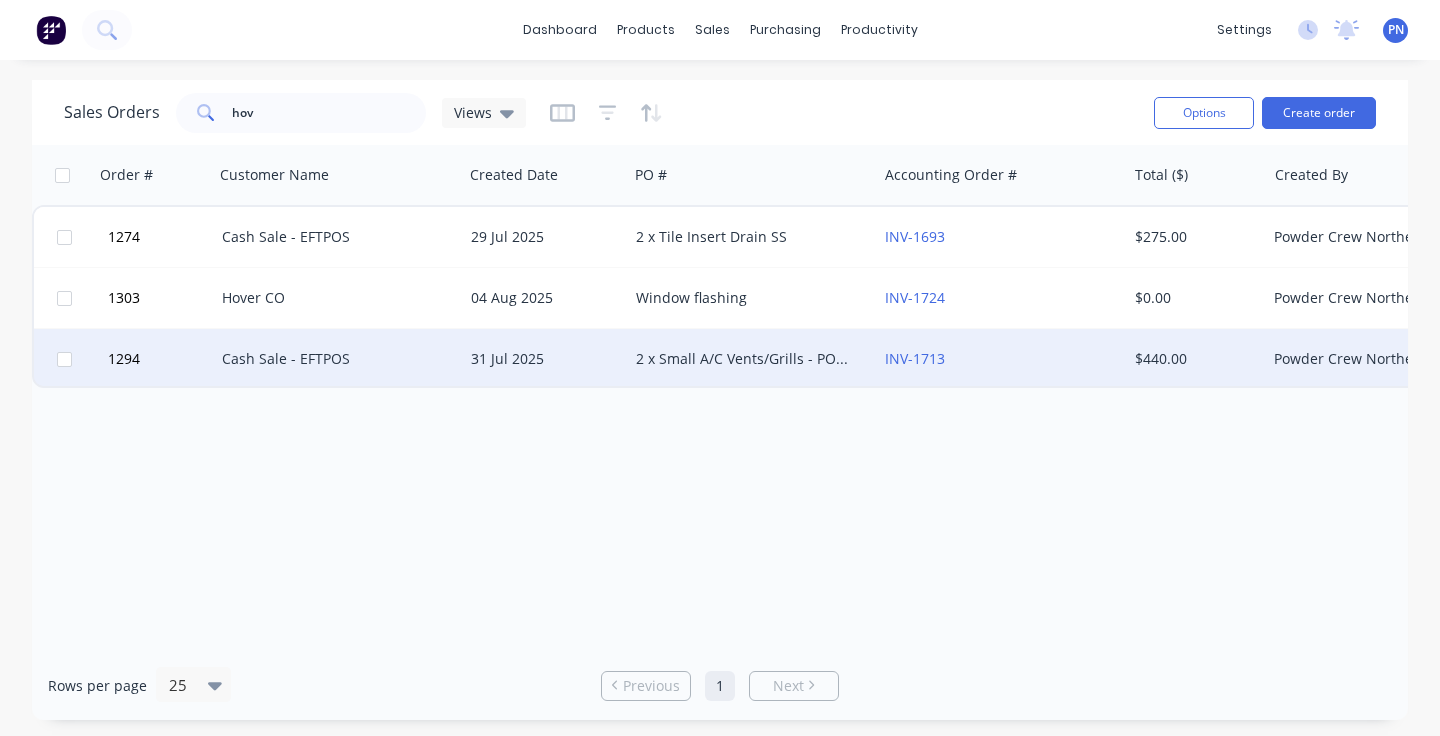 click on "Cash Sale - EFTPOS" at bounding box center [333, 359] 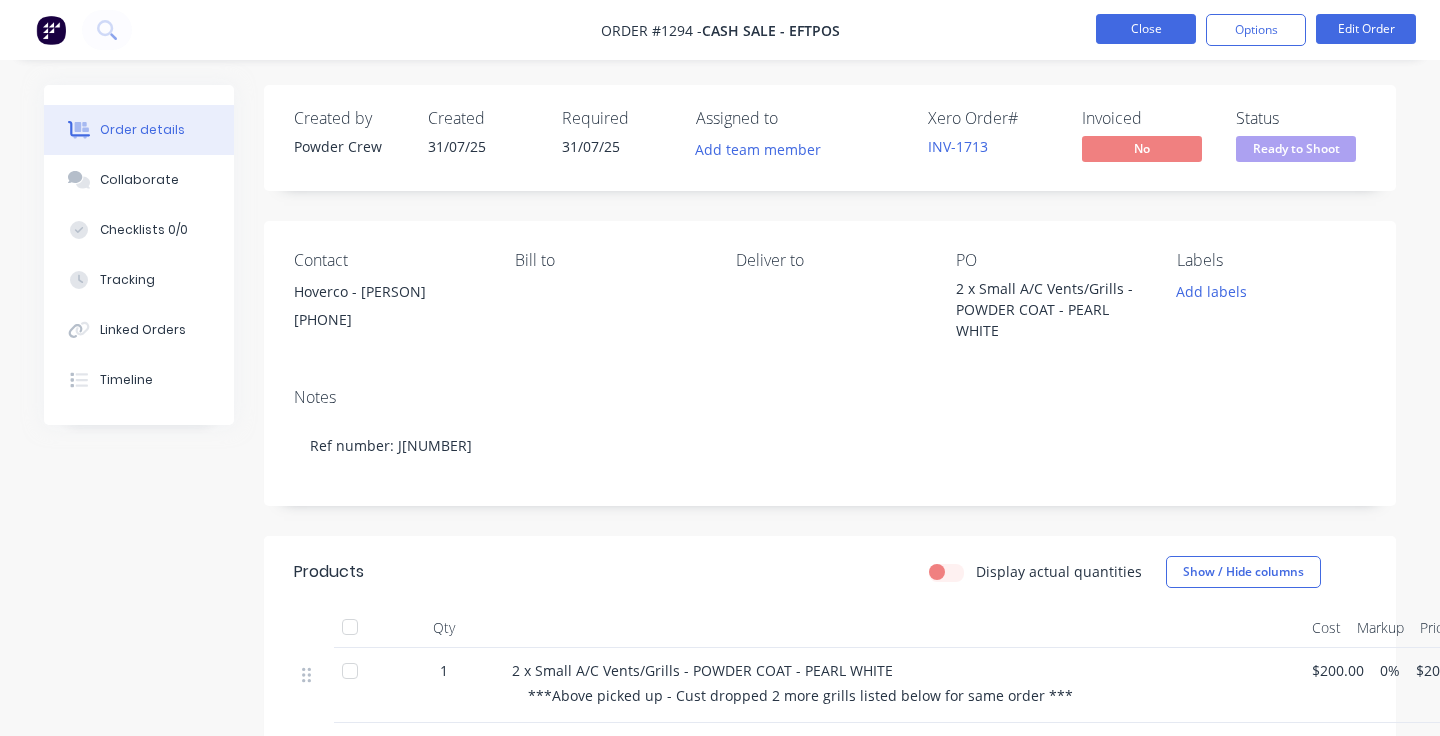 click on "Close" at bounding box center [1146, 29] 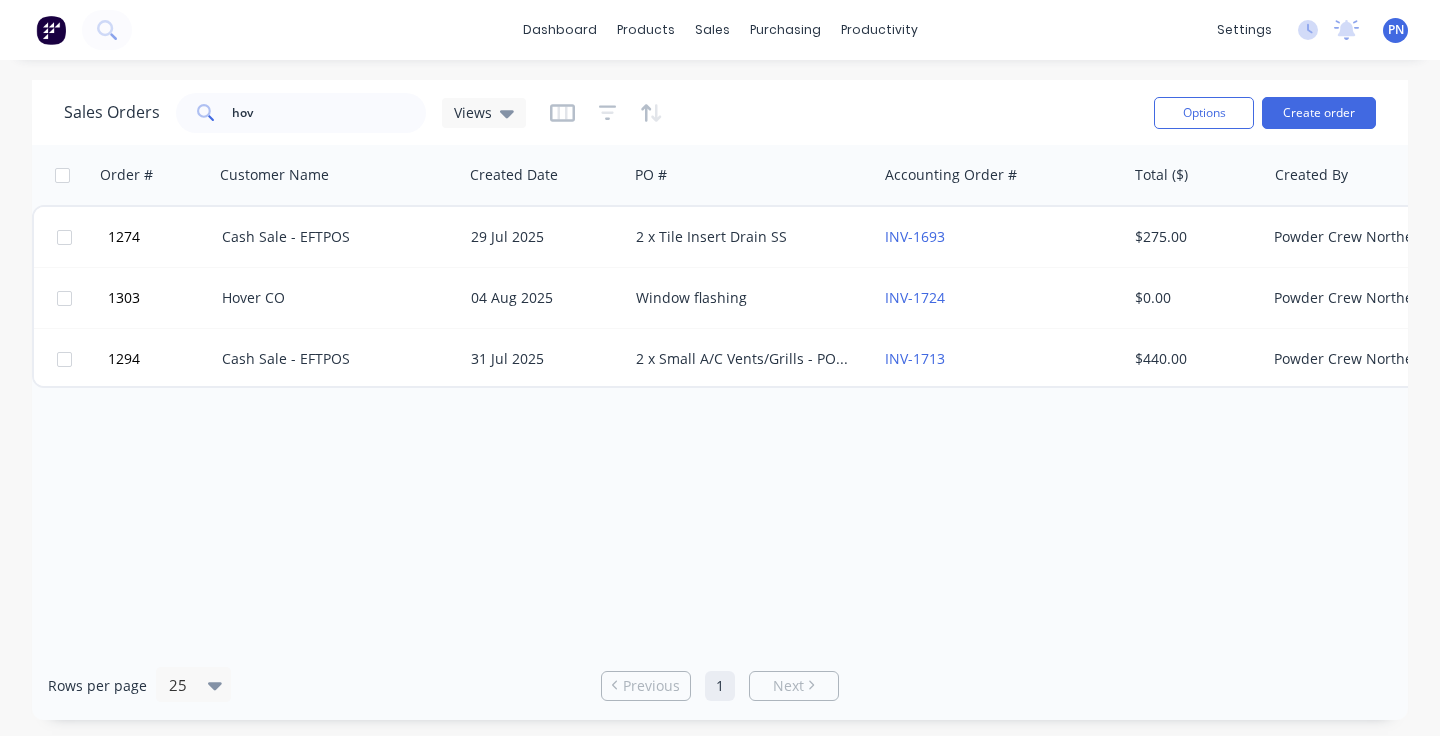 scroll, scrollTop: 0, scrollLeft: 0, axis: both 